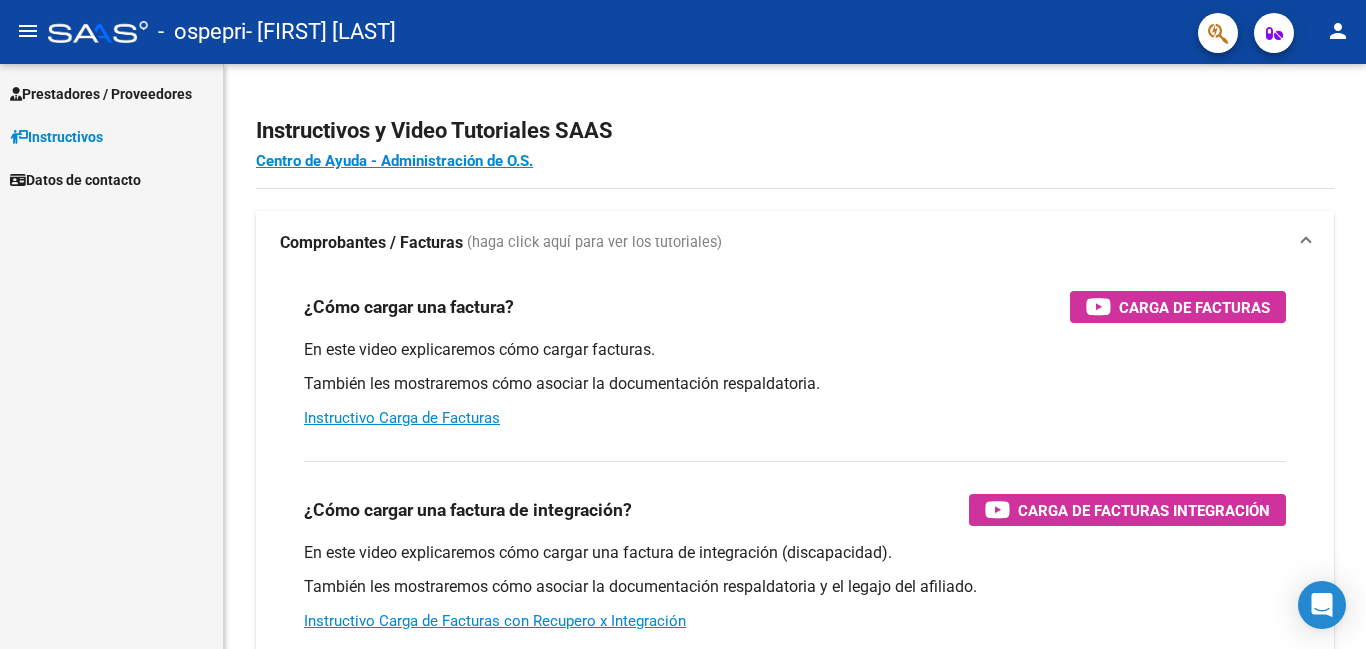 scroll, scrollTop: 0, scrollLeft: 0, axis: both 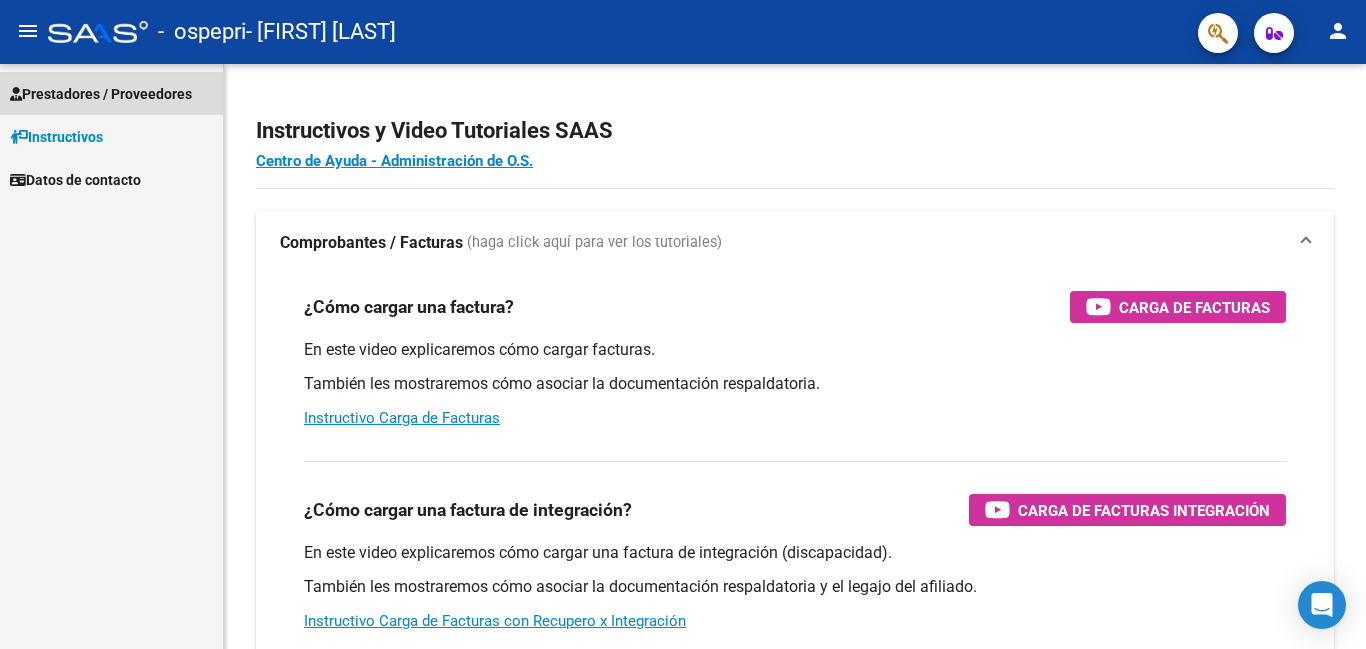 click on "Prestadores / Proveedores" at bounding box center [101, 94] 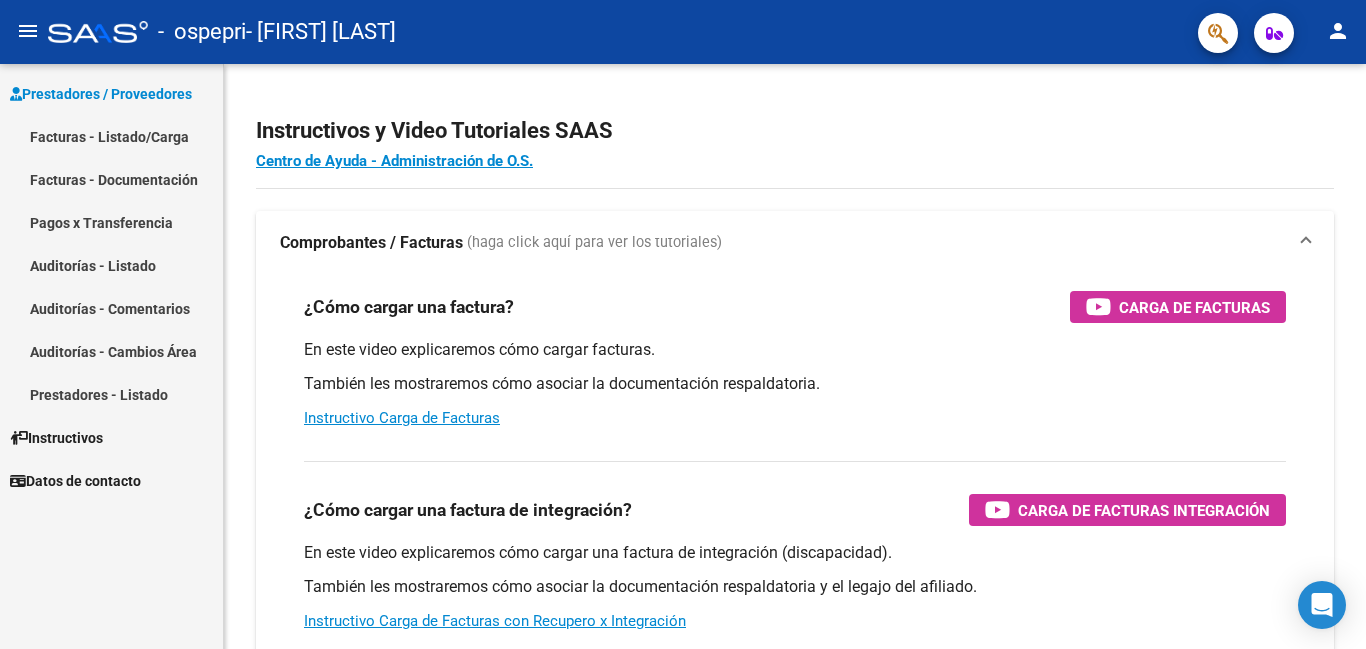 click on "Facturas - Listado/Carga" at bounding box center (111, 136) 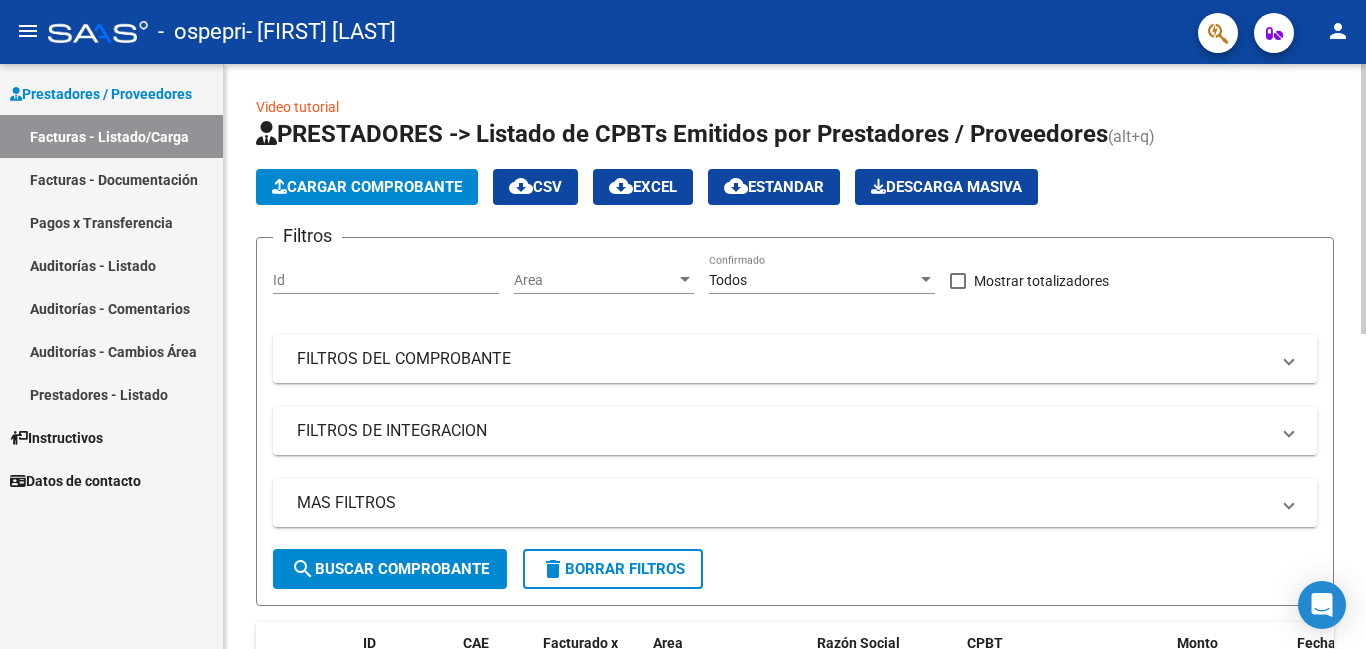 click on "Cargar Comprobante" 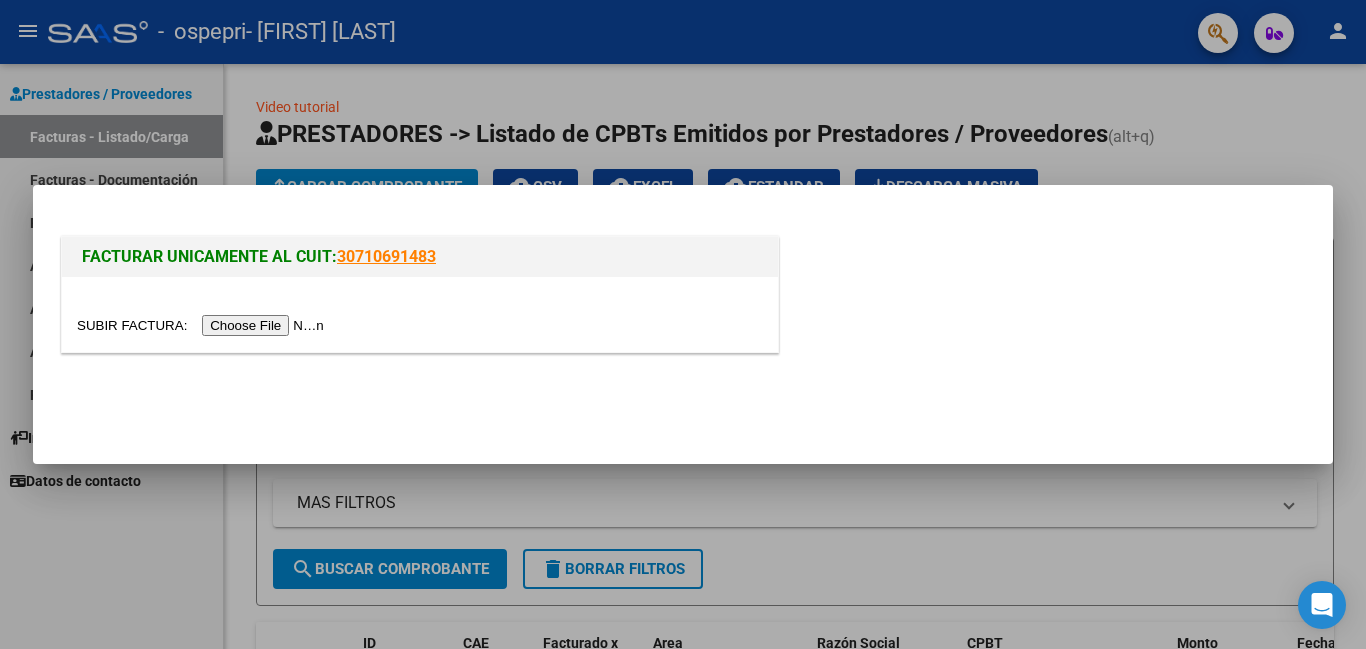 click at bounding box center [203, 325] 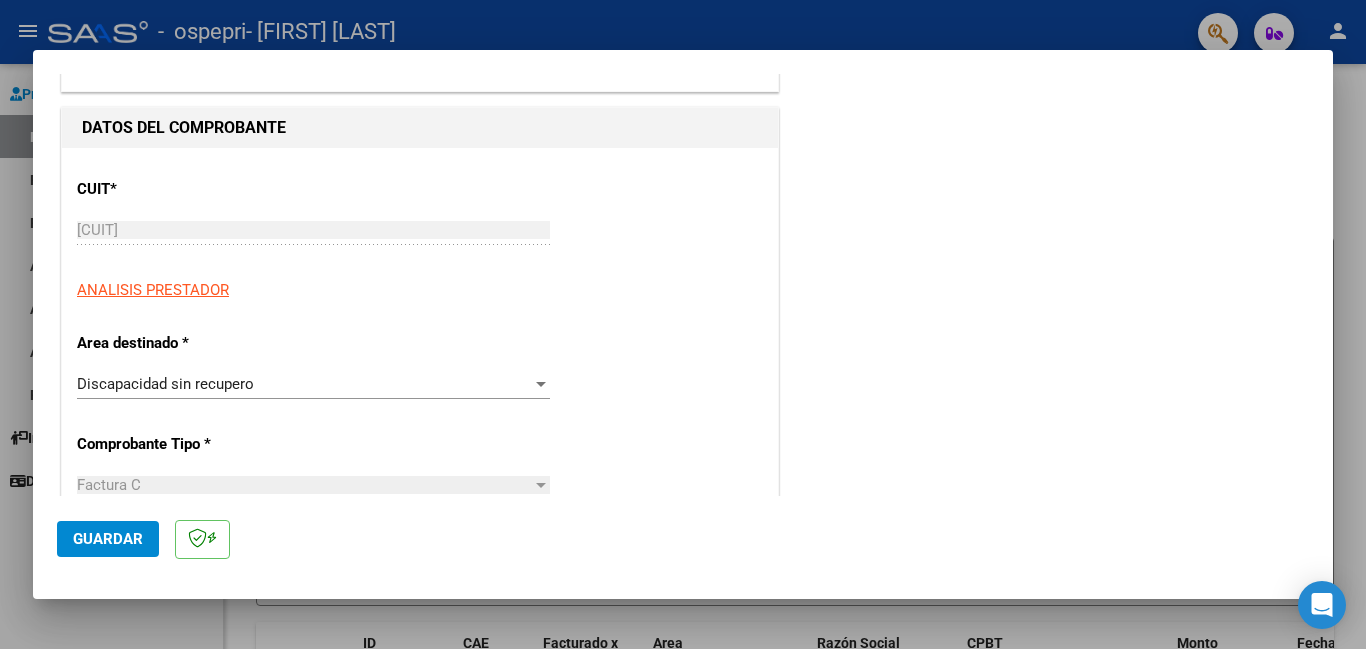 scroll, scrollTop: 189, scrollLeft: 0, axis: vertical 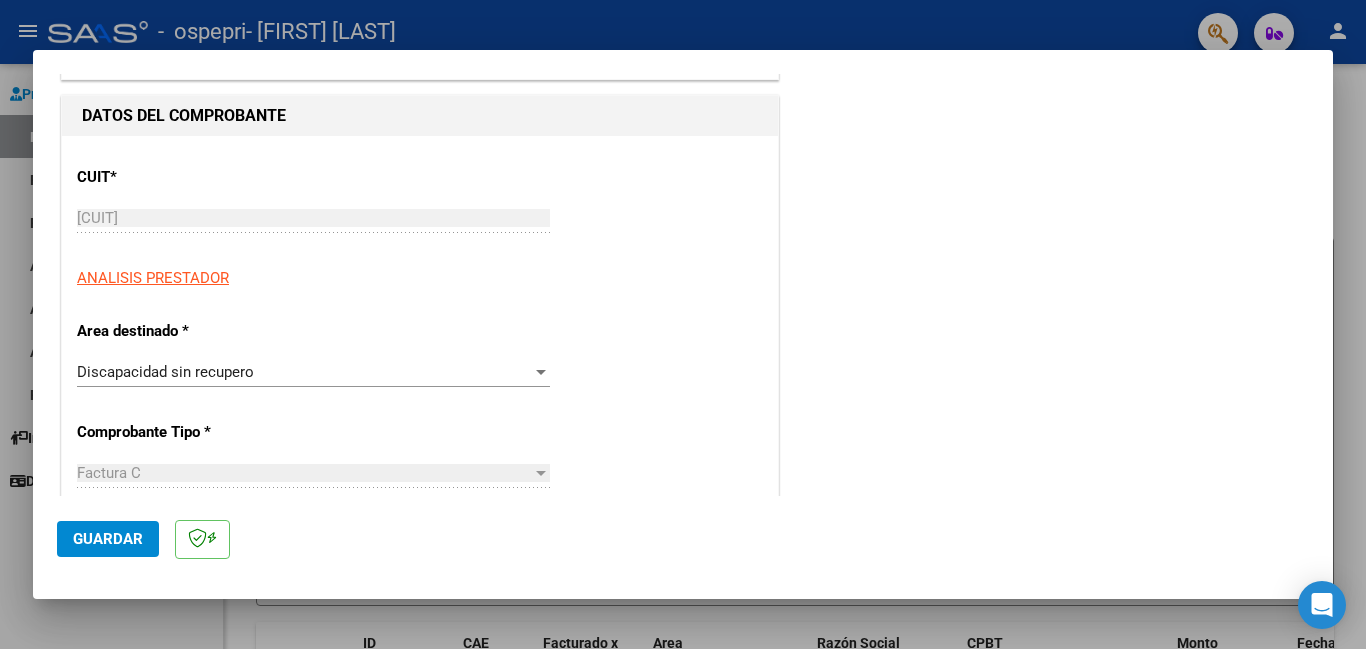 click on "Discapacidad sin recupero" at bounding box center [304, 372] 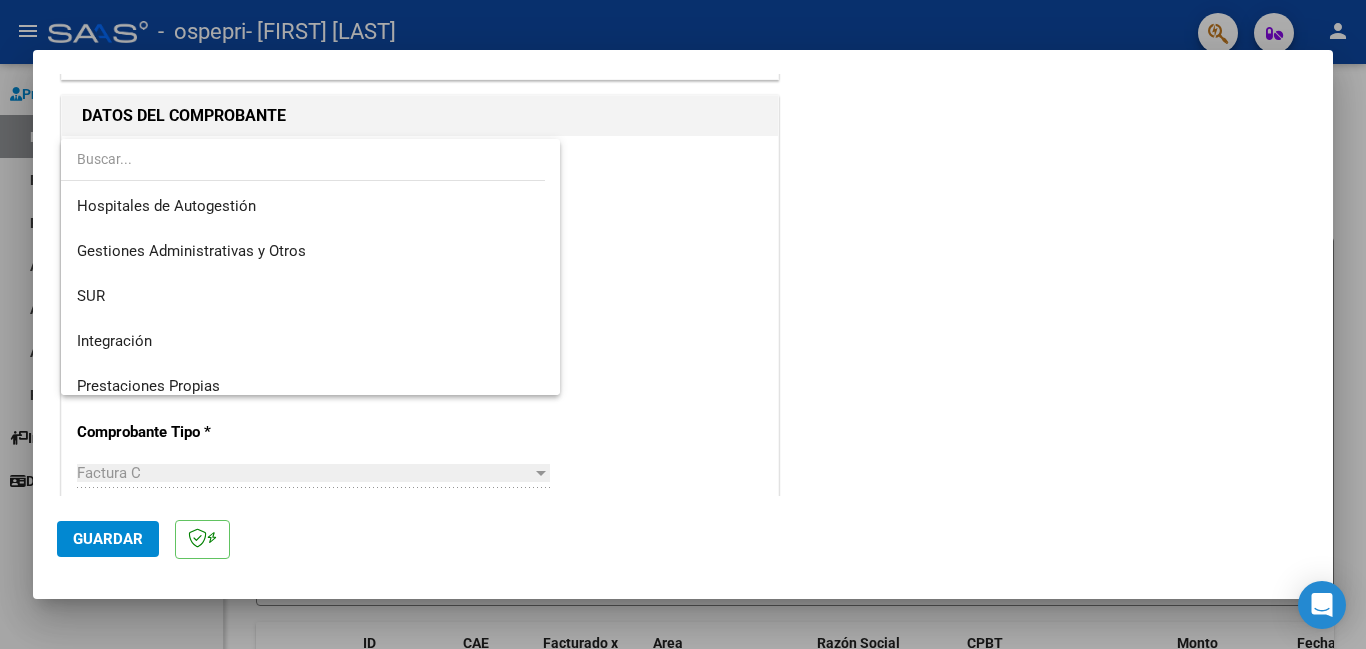 scroll, scrollTop: 149, scrollLeft: 0, axis: vertical 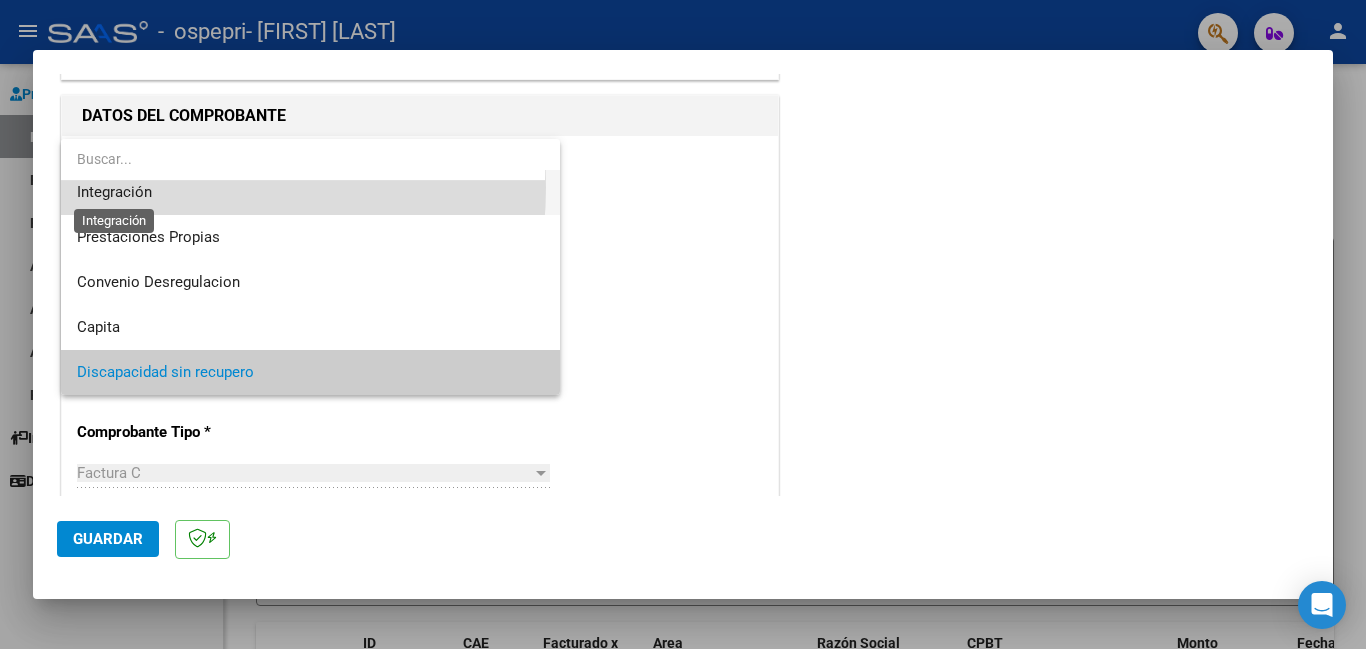 click on "Integración" at bounding box center [114, 192] 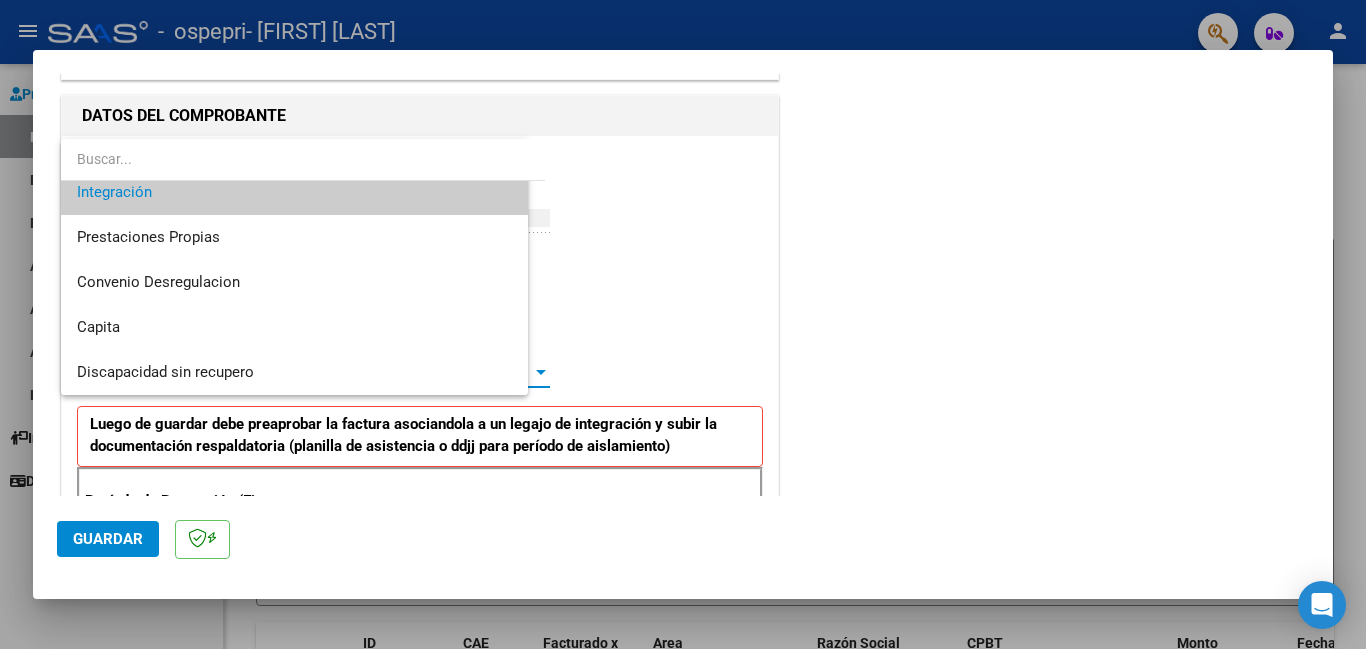 scroll, scrollTop: 0, scrollLeft: 0, axis: both 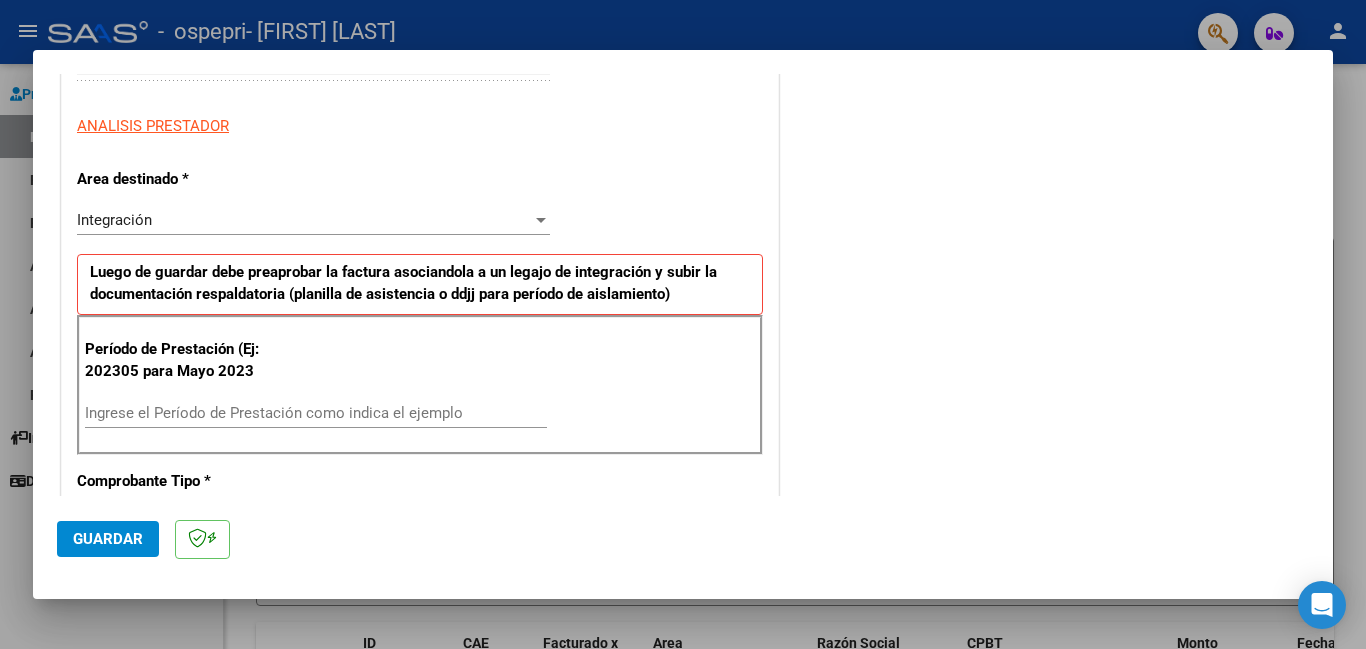 click on "Ingrese el Período de Prestación como indica el ejemplo" at bounding box center (316, 413) 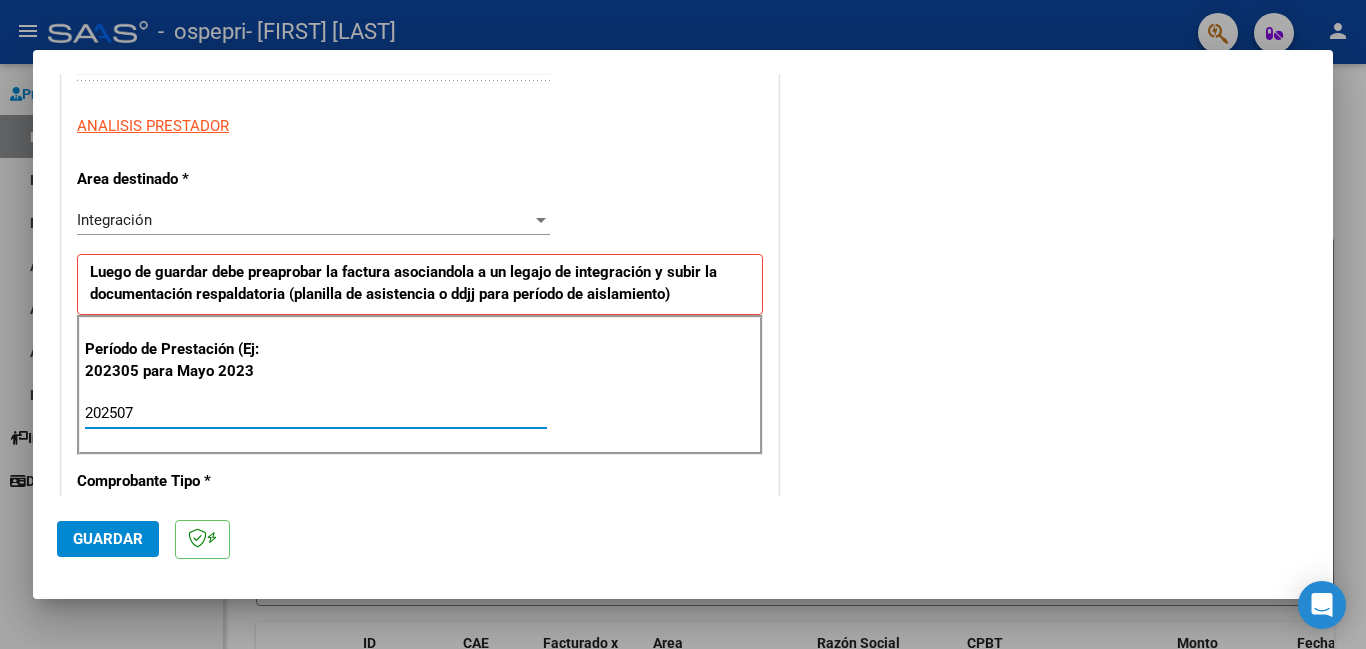 type on "202507" 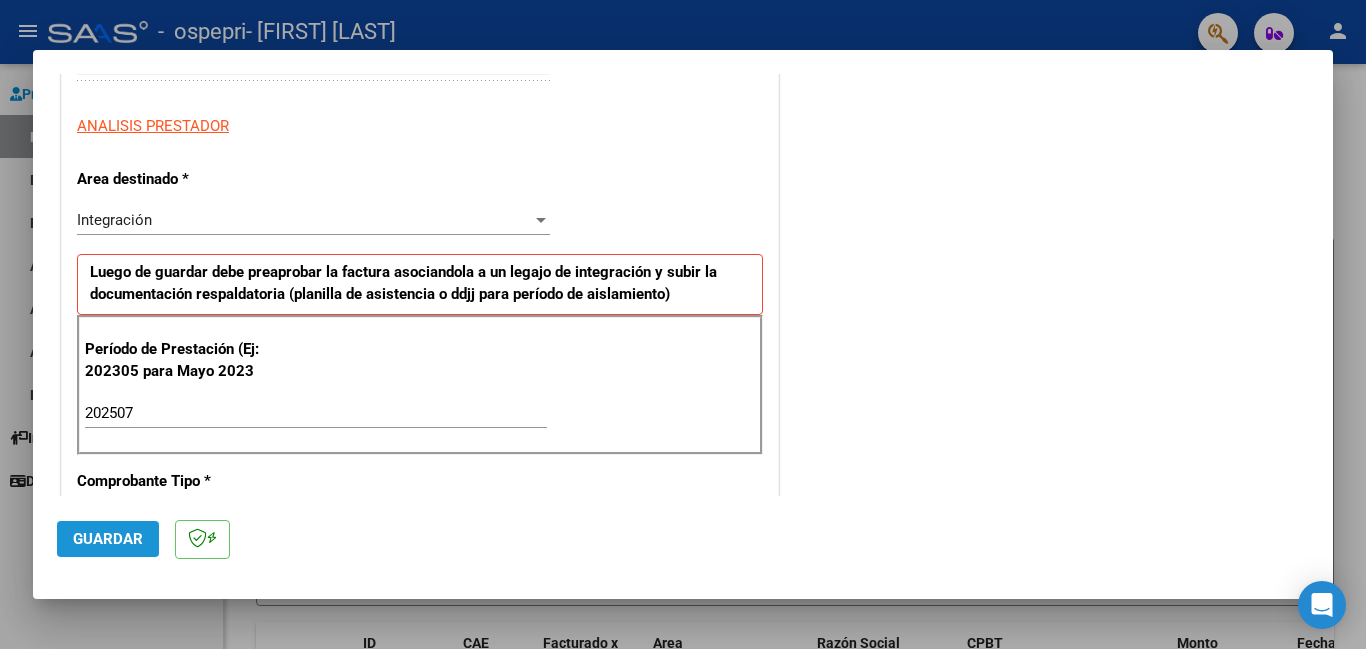 click on "Guardar" 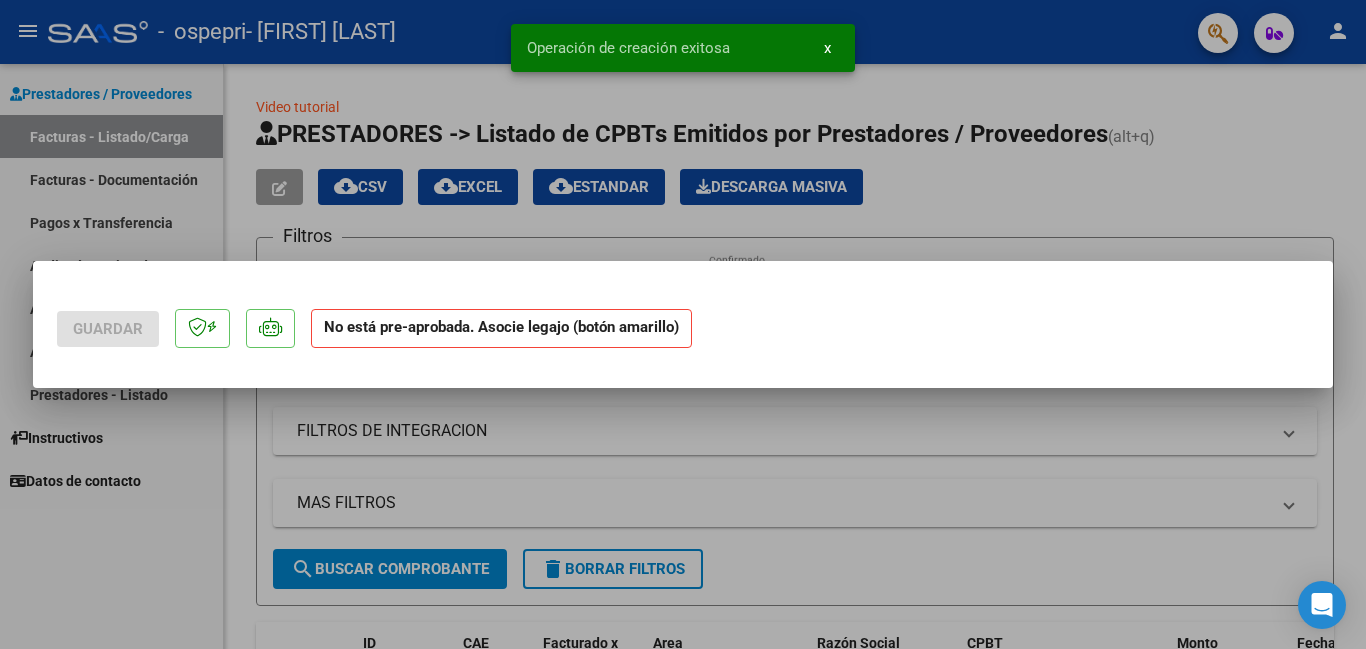 scroll, scrollTop: 0, scrollLeft: 0, axis: both 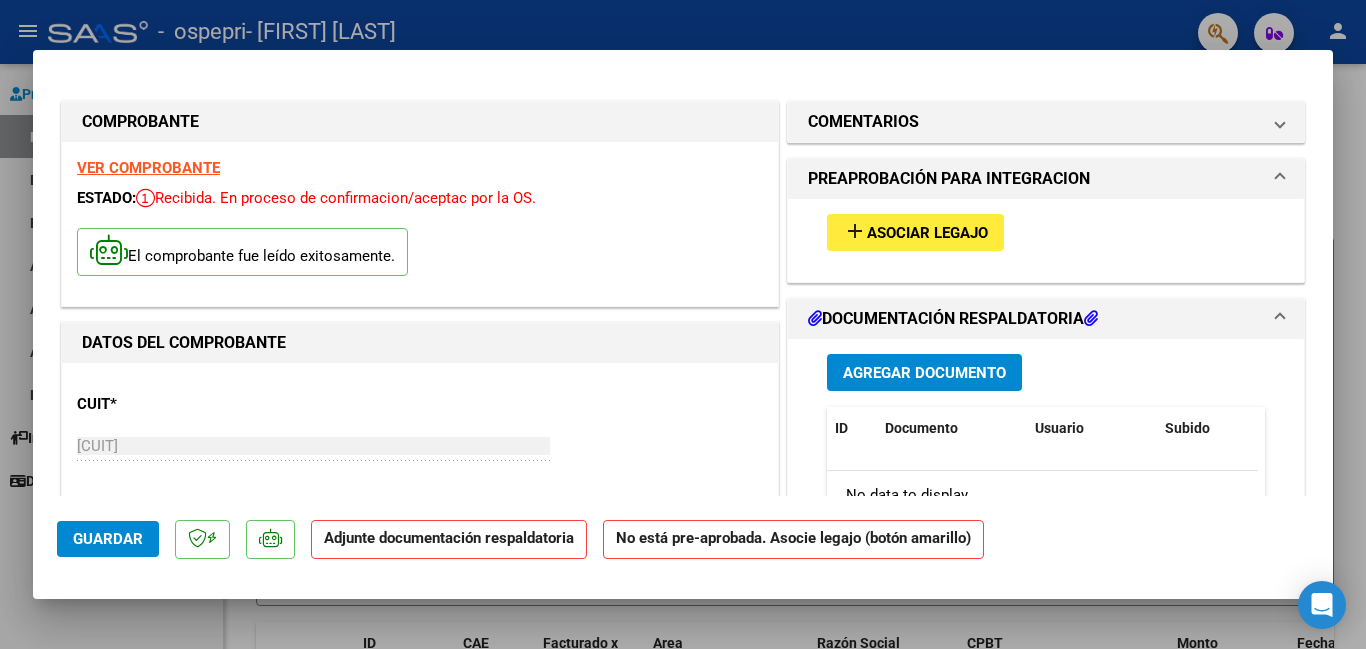 click on "Asociar Legajo" at bounding box center (927, 233) 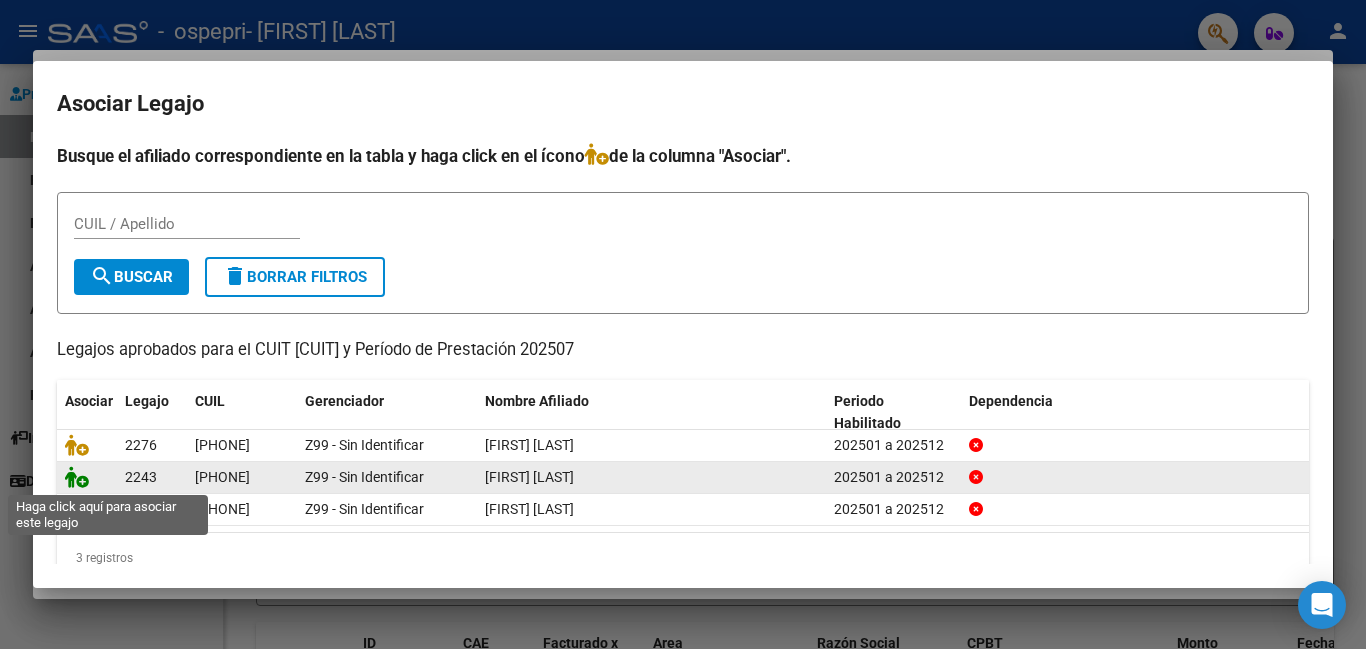 click 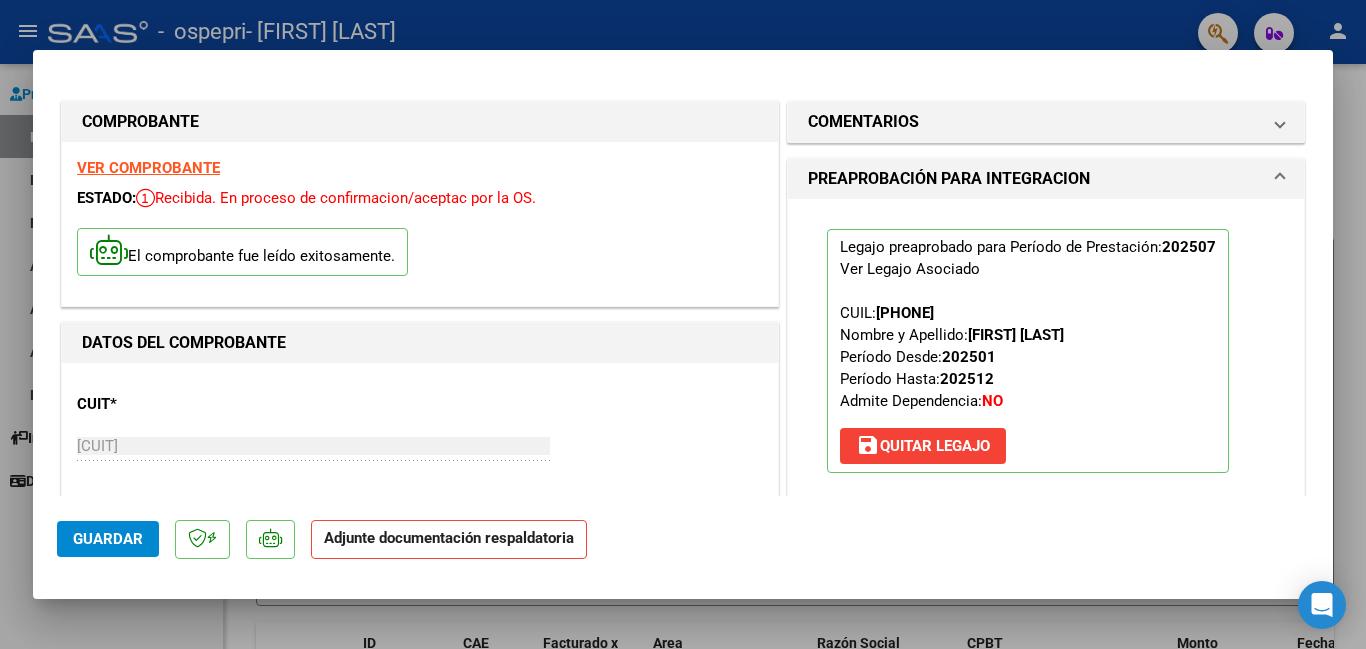scroll, scrollTop: 162, scrollLeft: 0, axis: vertical 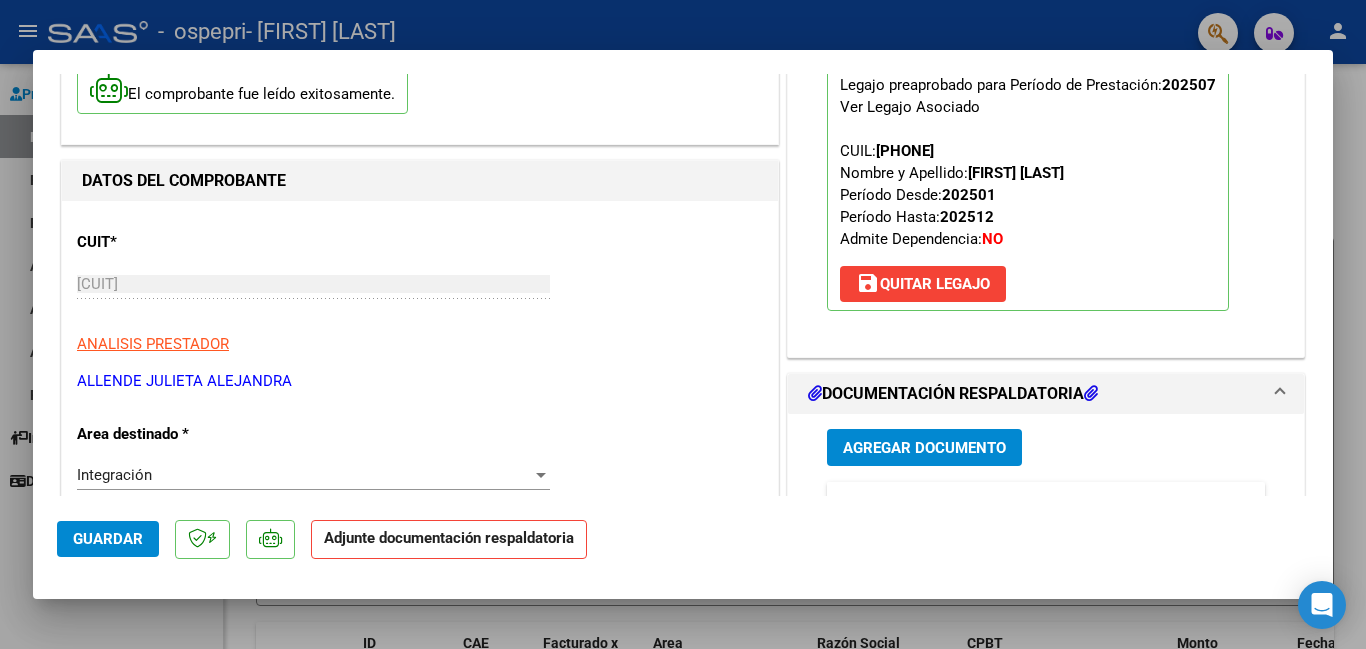 click on "Agregar Documento" at bounding box center [924, 448] 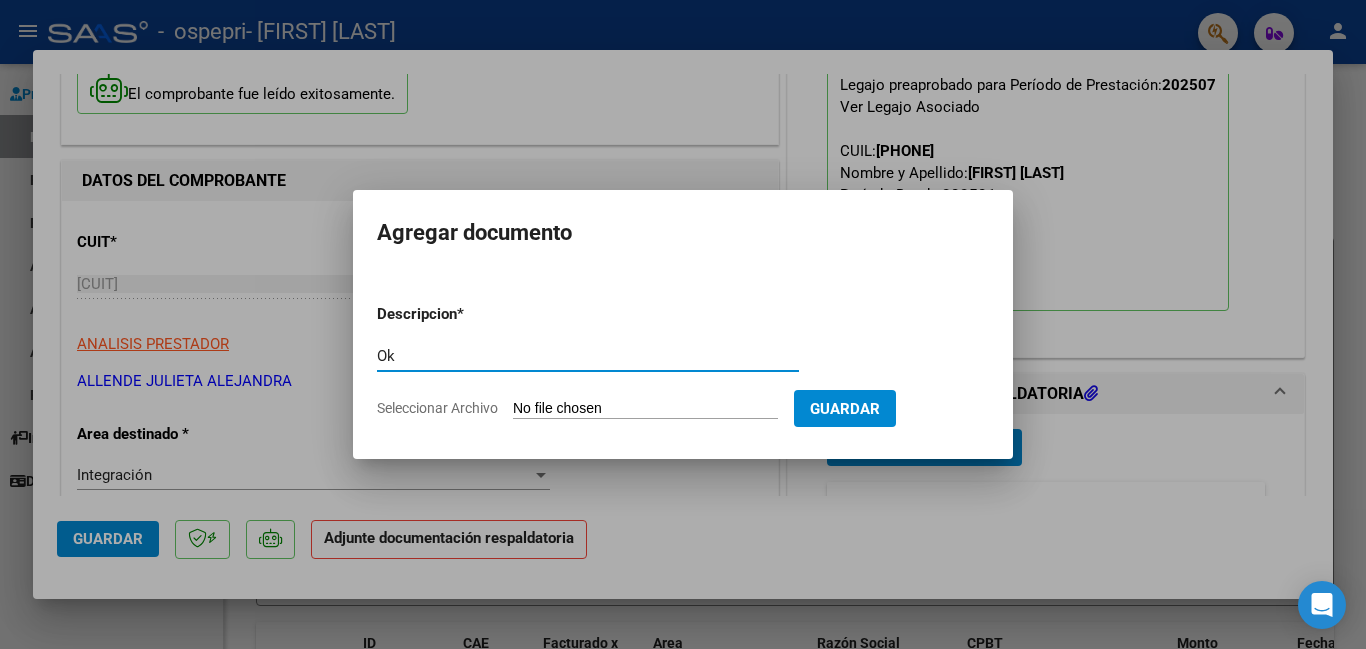type on "O" 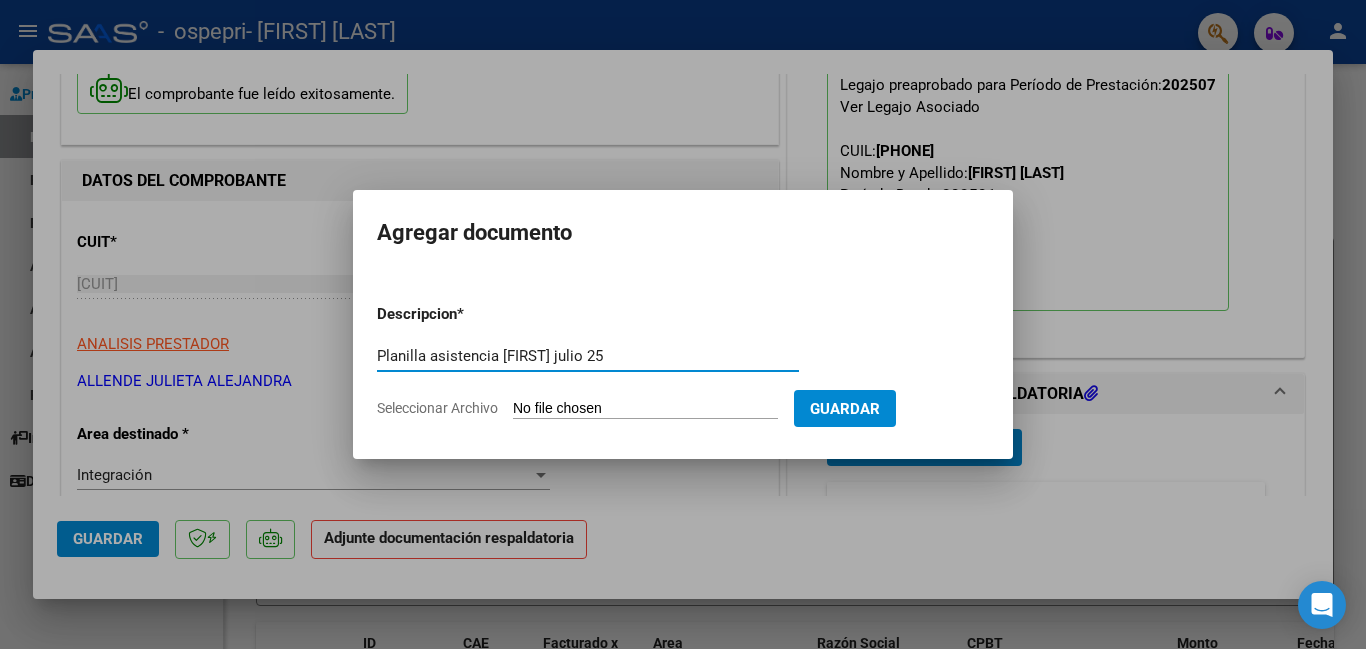 type on "Planilla asistencia [FIRST] julio 25" 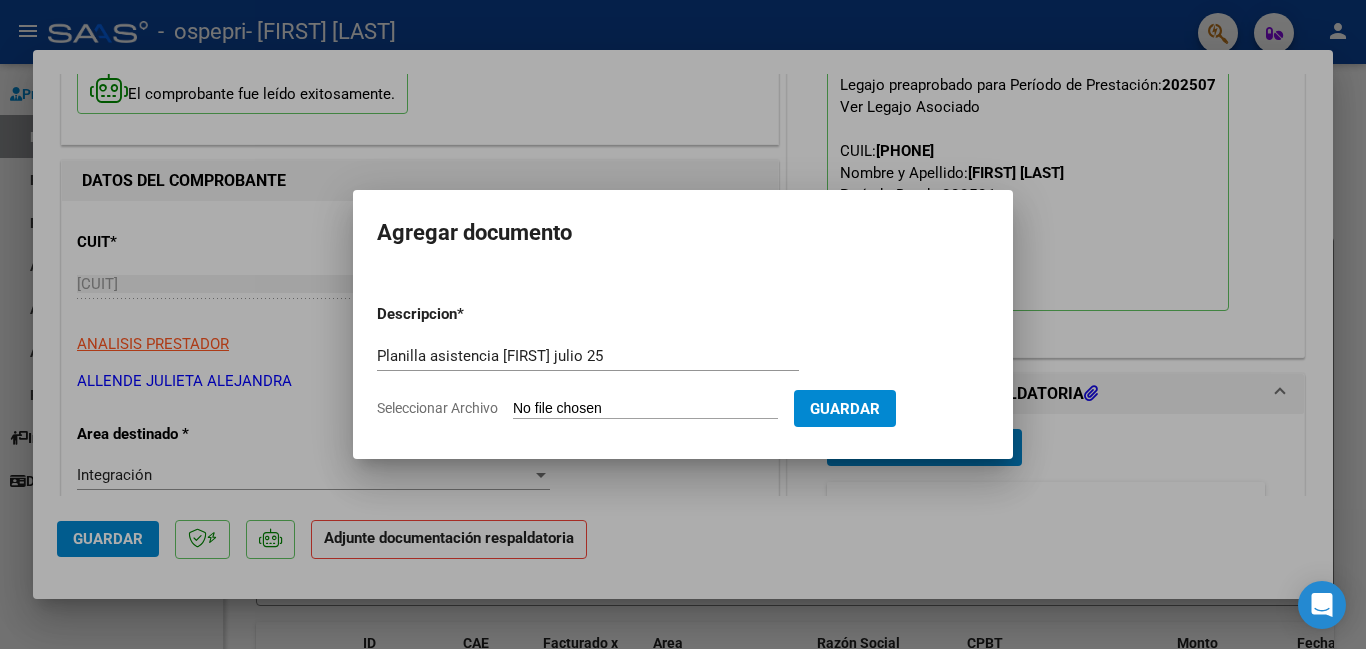 type on "C:\fakepath\IMG-20250804-WA0043.jpg" 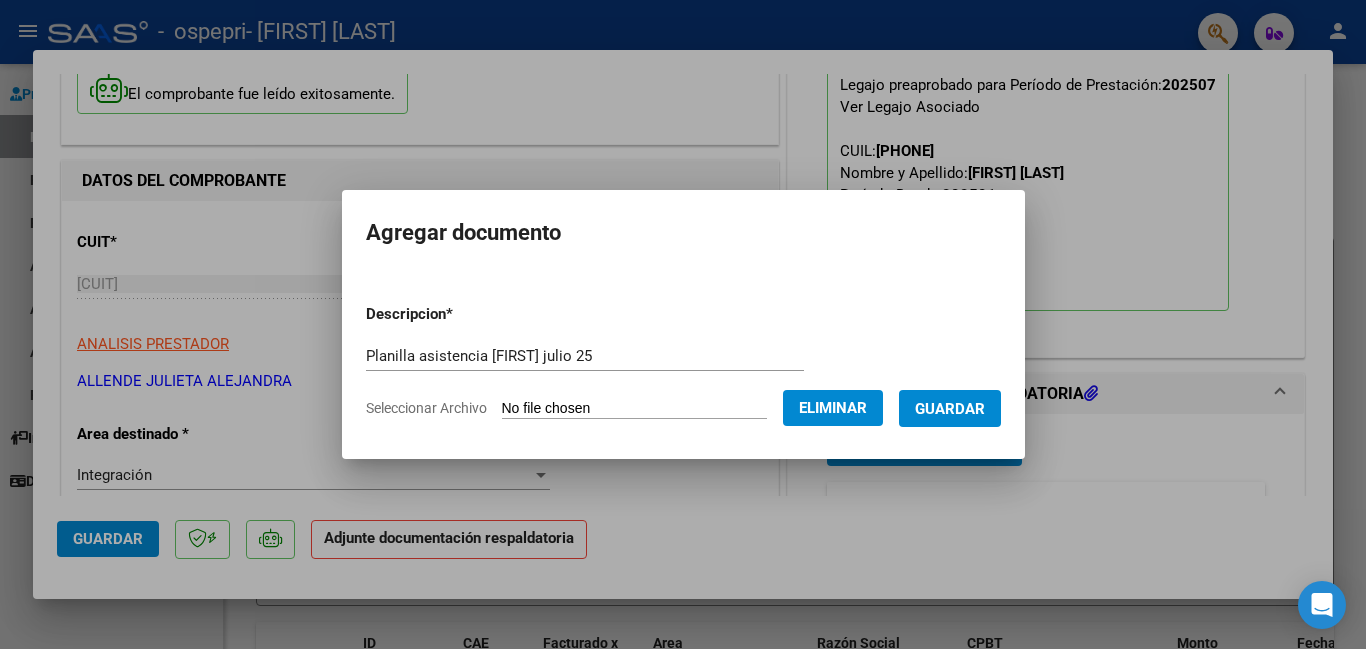 click on "Guardar" at bounding box center (950, 409) 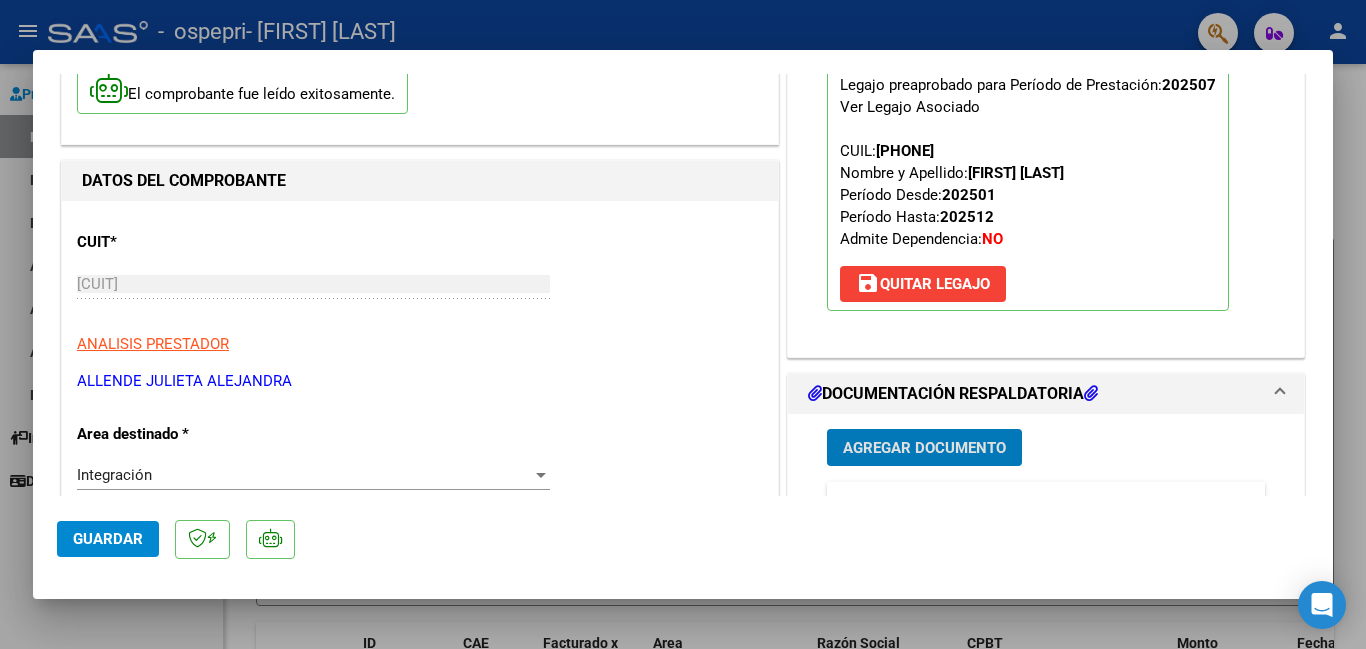 click on "Guardar" 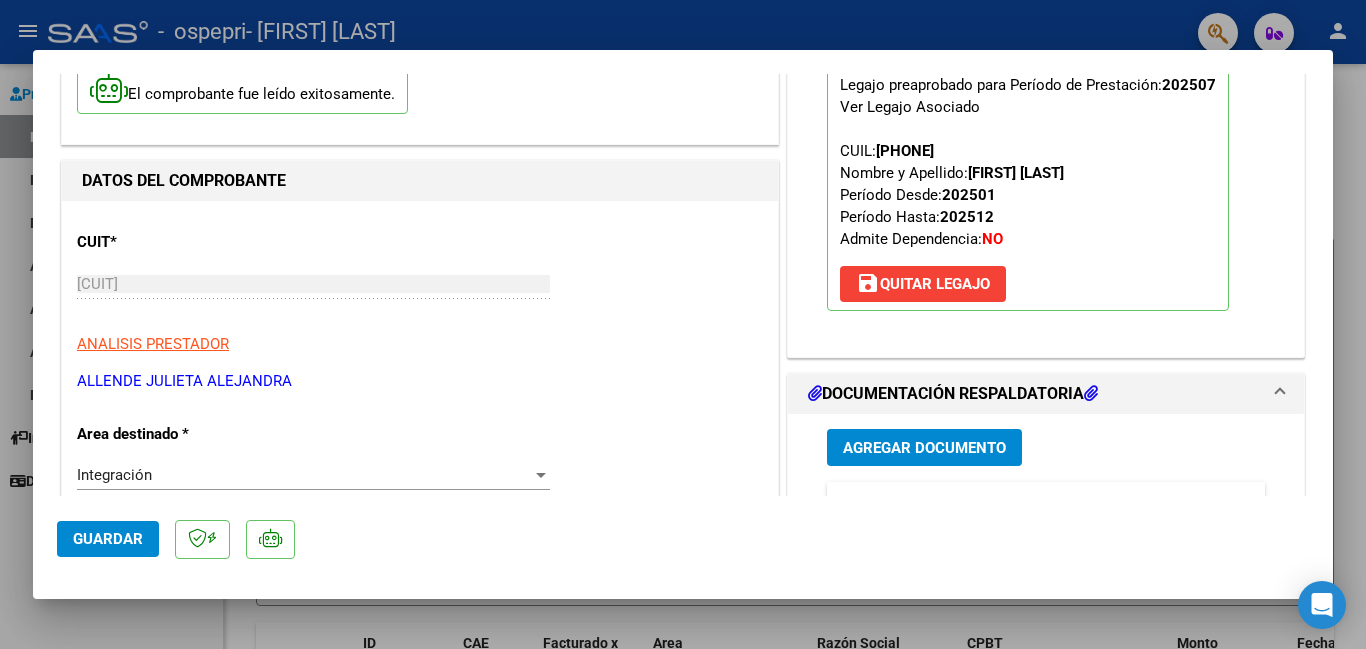 click at bounding box center [683, 324] 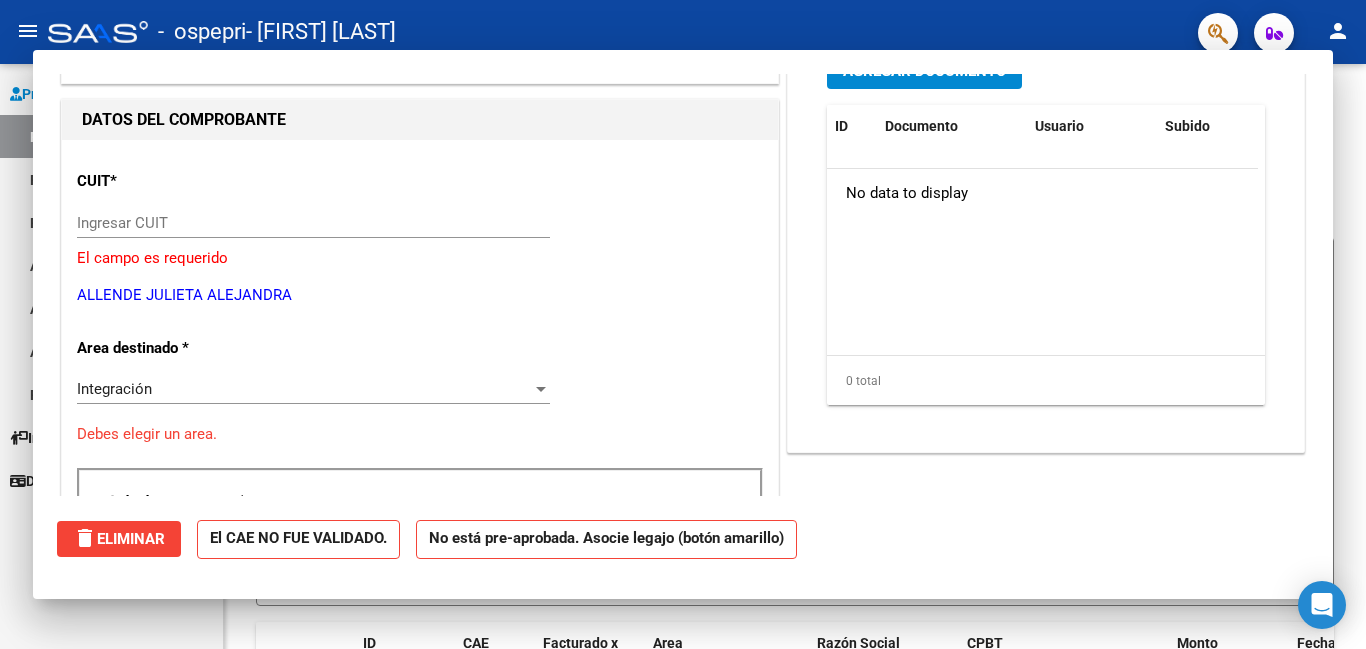 scroll, scrollTop: 0, scrollLeft: 0, axis: both 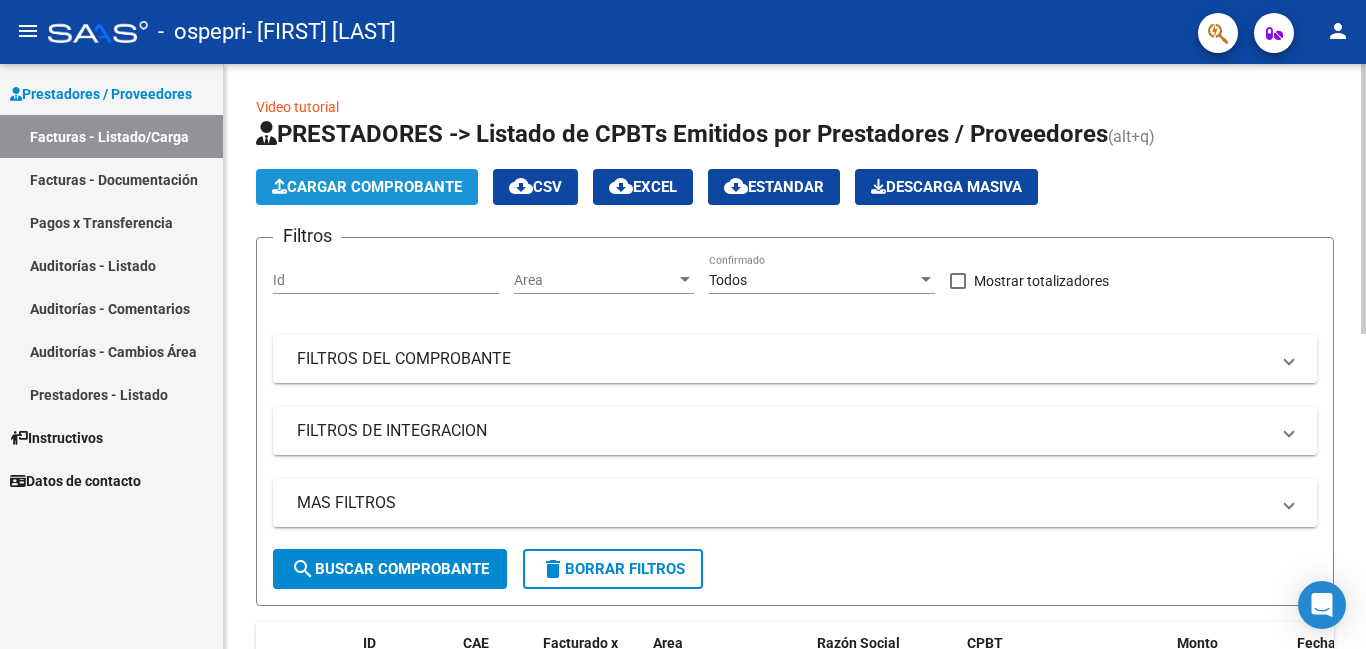 click on "Cargar Comprobante" 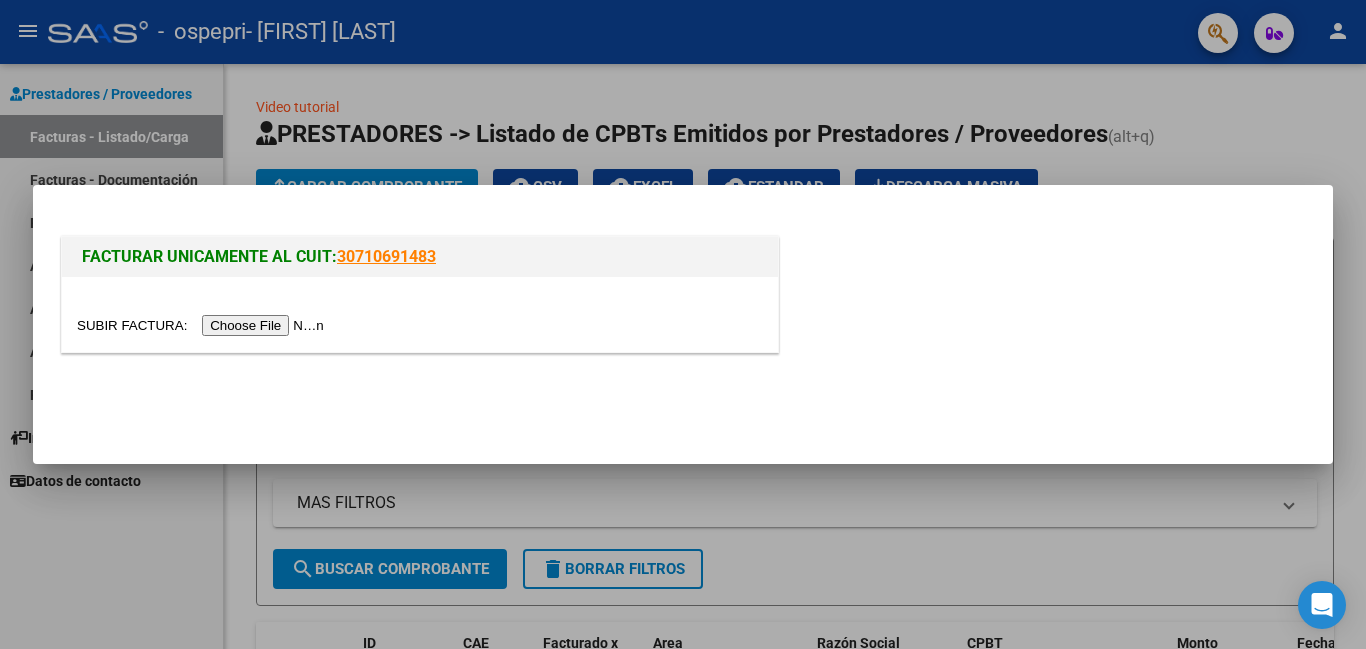 click at bounding box center (203, 325) 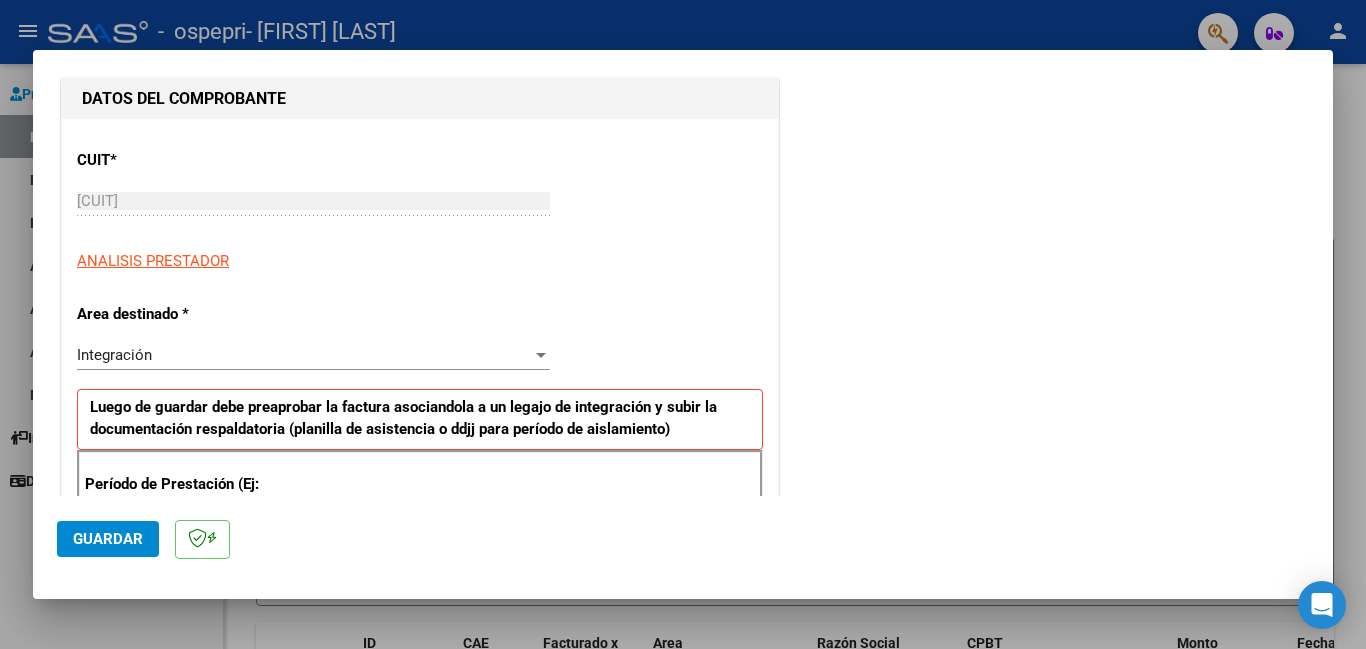 scroll, scrollTop: 237, scrollLeft: 0, axis: vertical 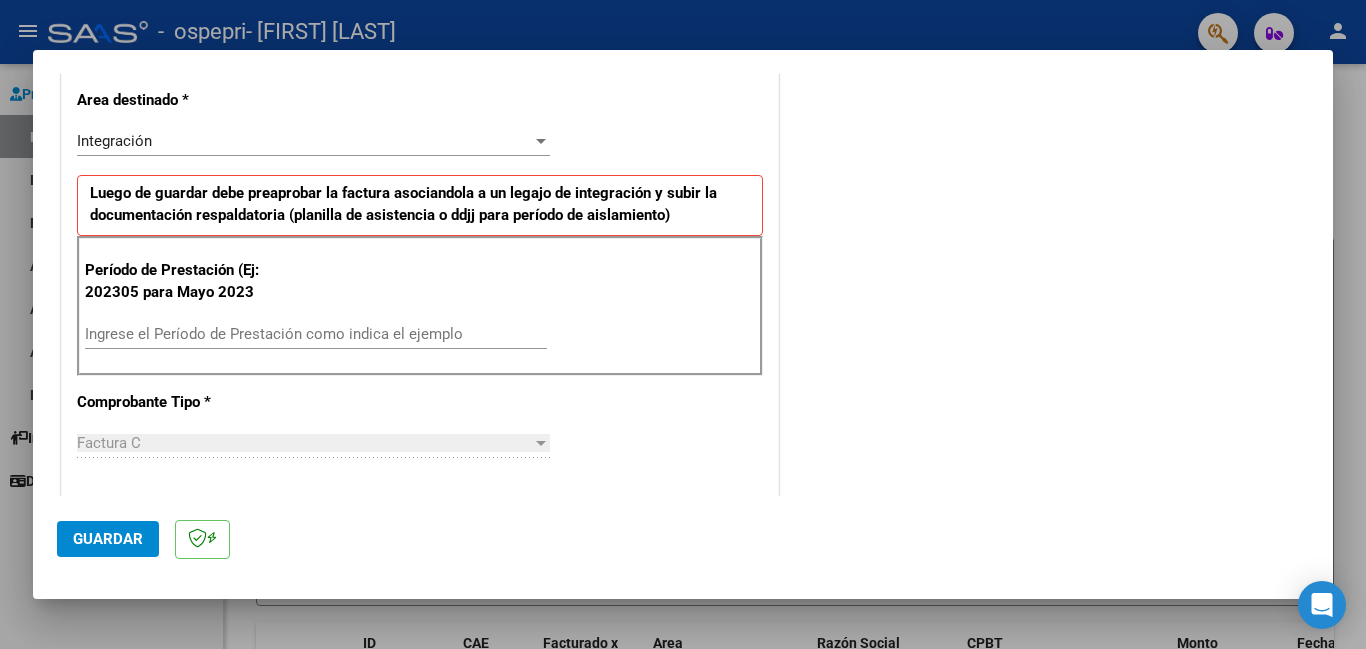 click on "Ingrese el Período de Prestación como indica el ejemplo" at bounding box center [316, 334] 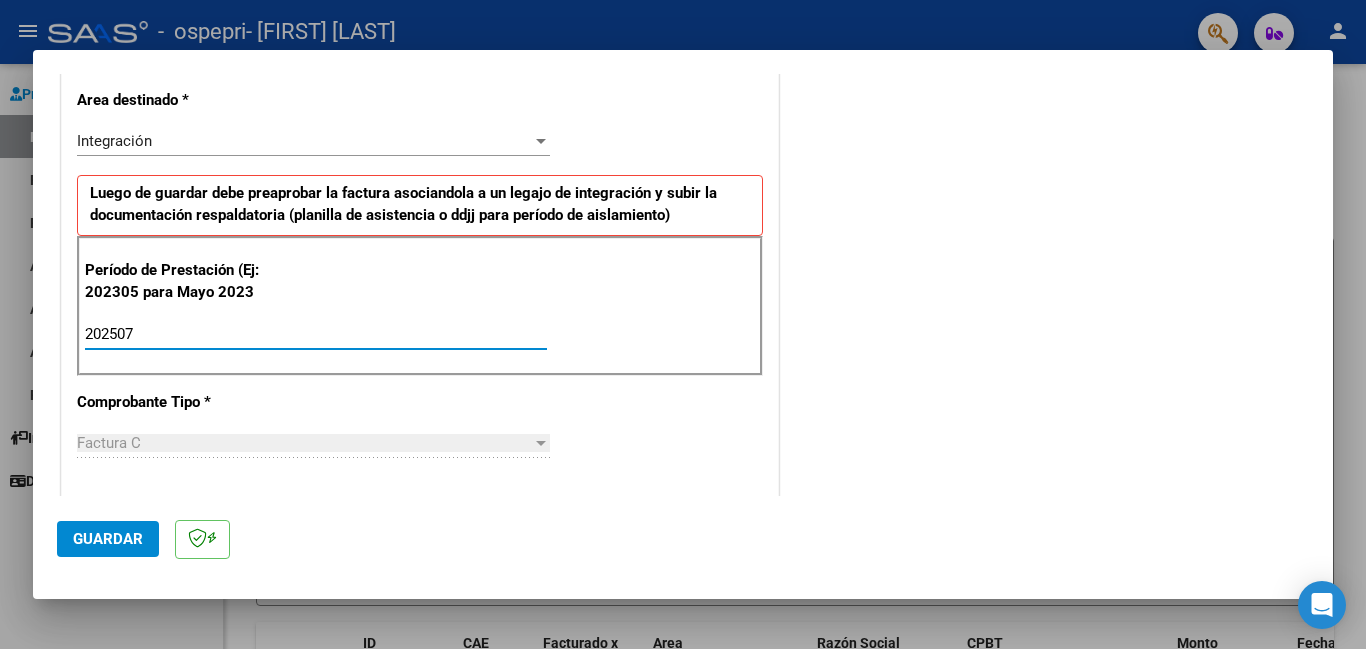 type on "202507" 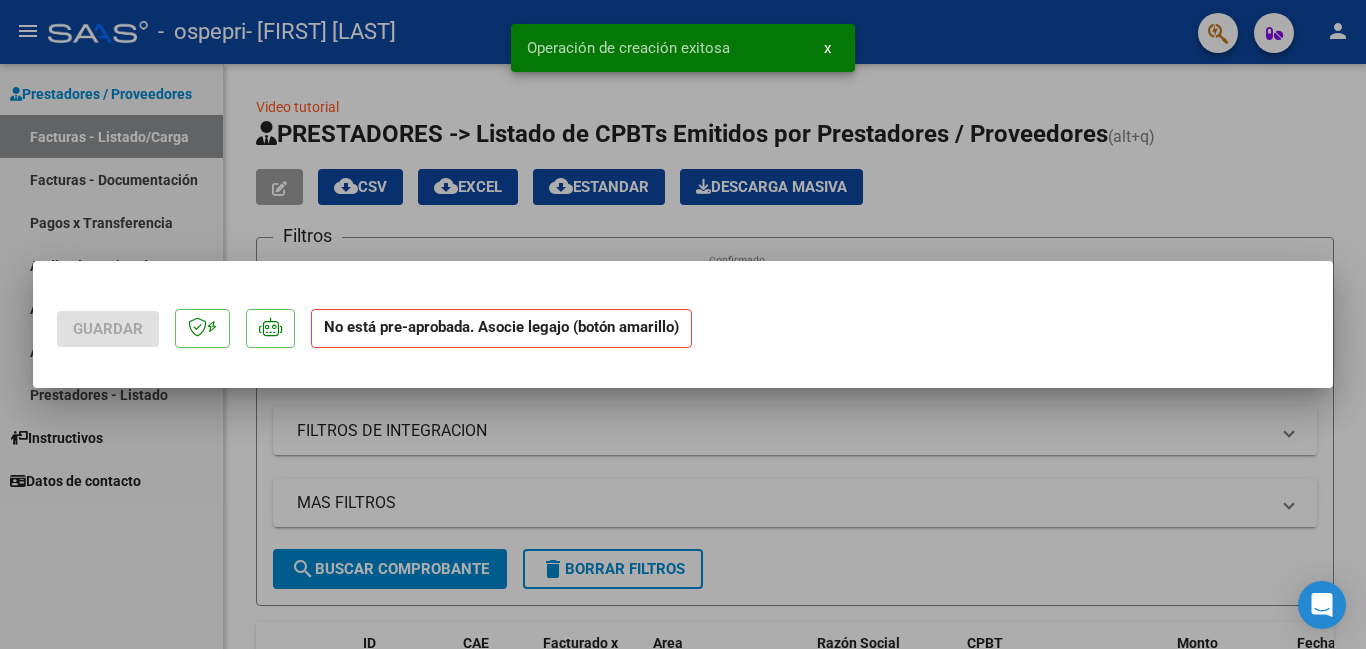 scroll, scrollTop: 0, scrollLeft: 0, axis: both 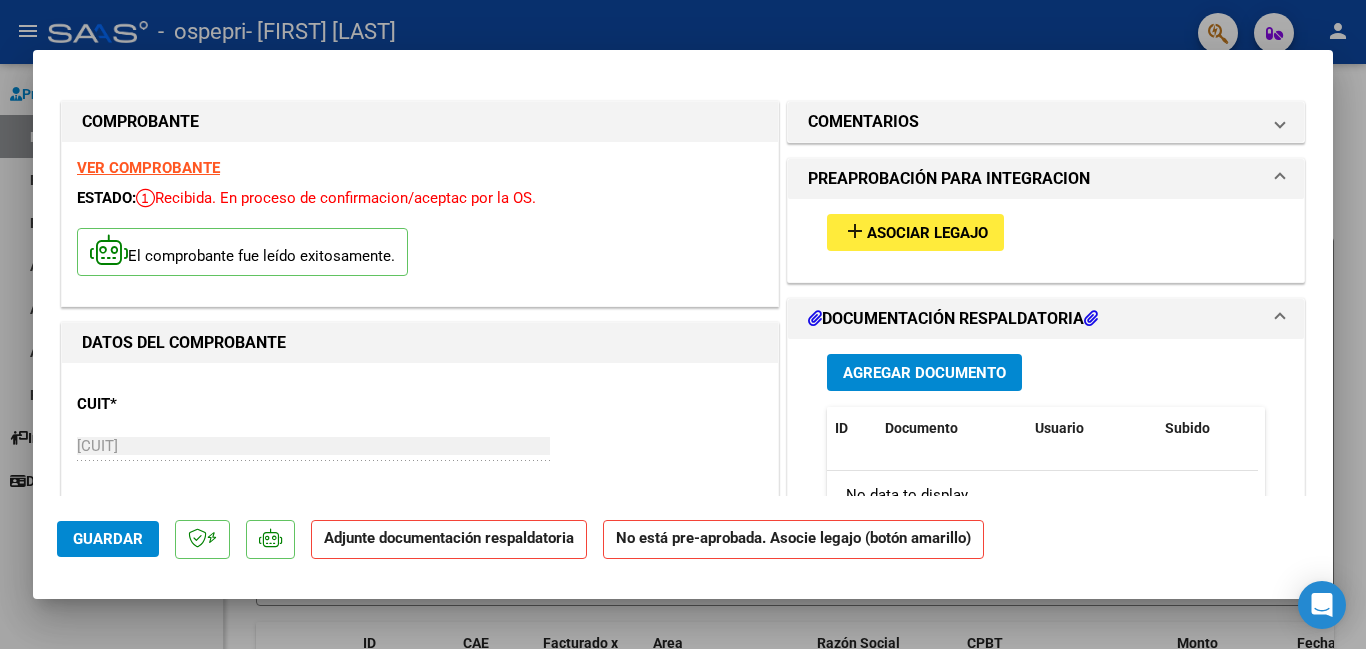 click on "add Asociar Legajo" at bounding box center [915, 232] 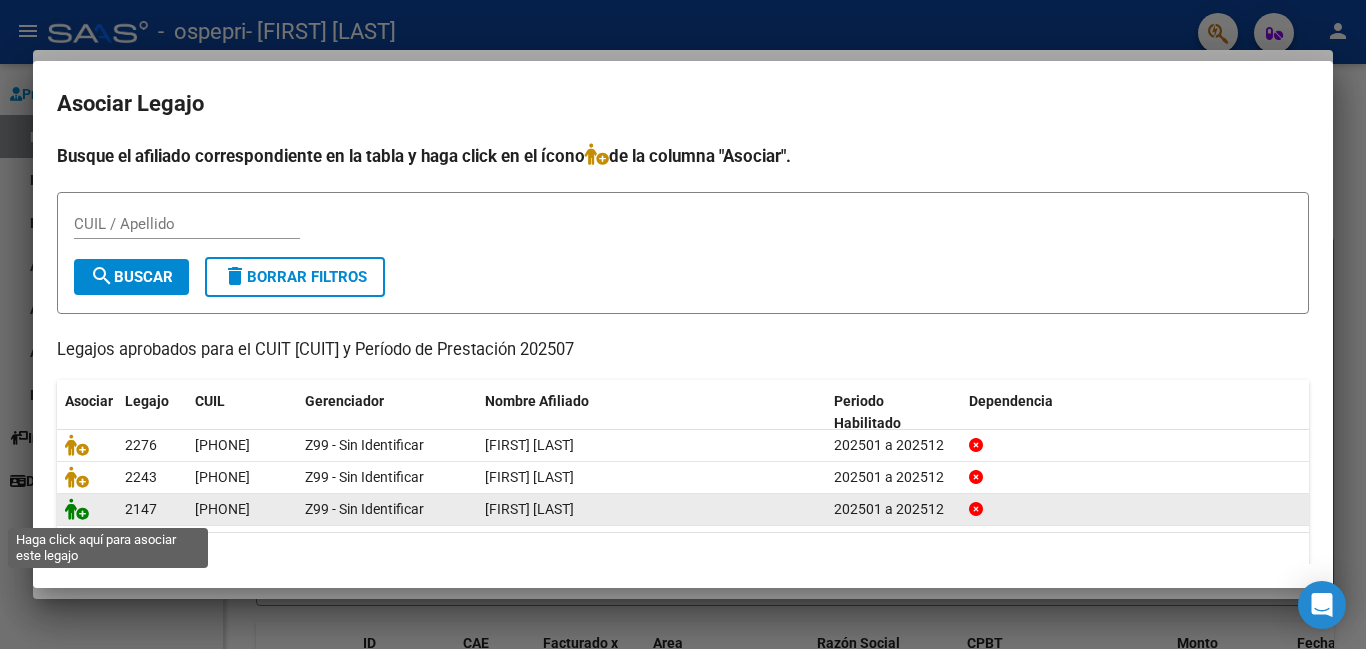 click 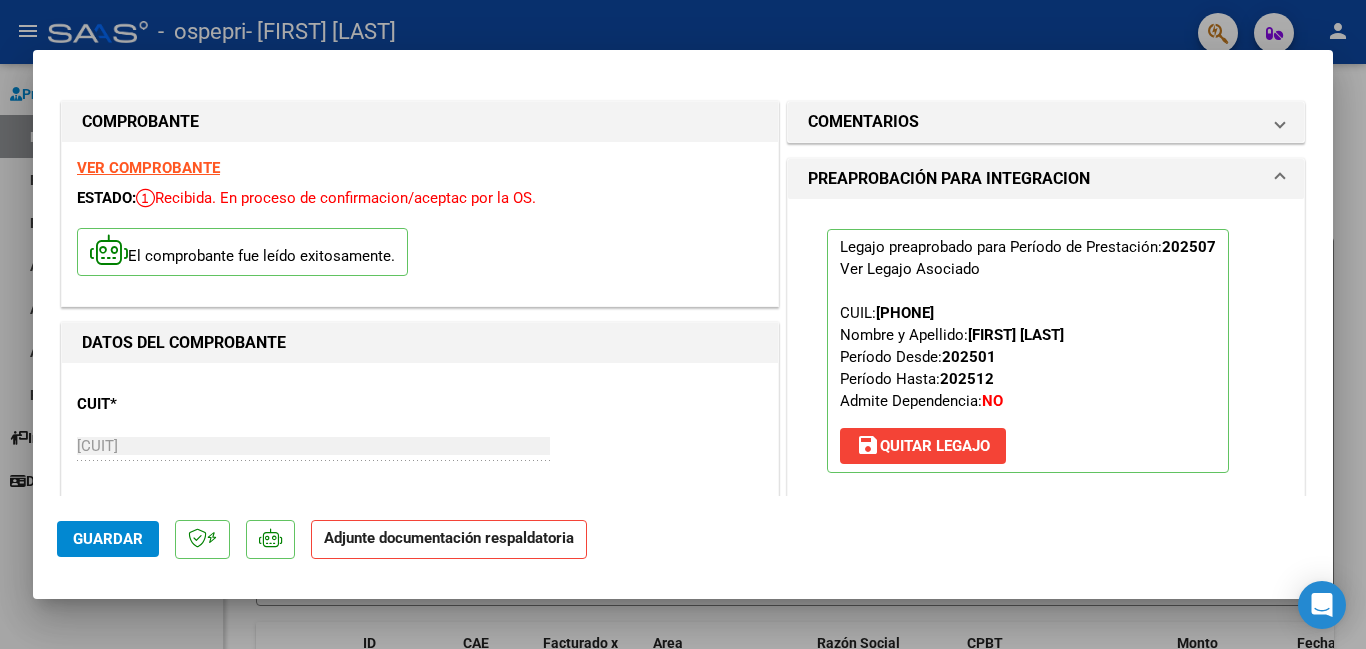 scroll, scrollTop: 79, scrollLeft: 0, axis: vertical 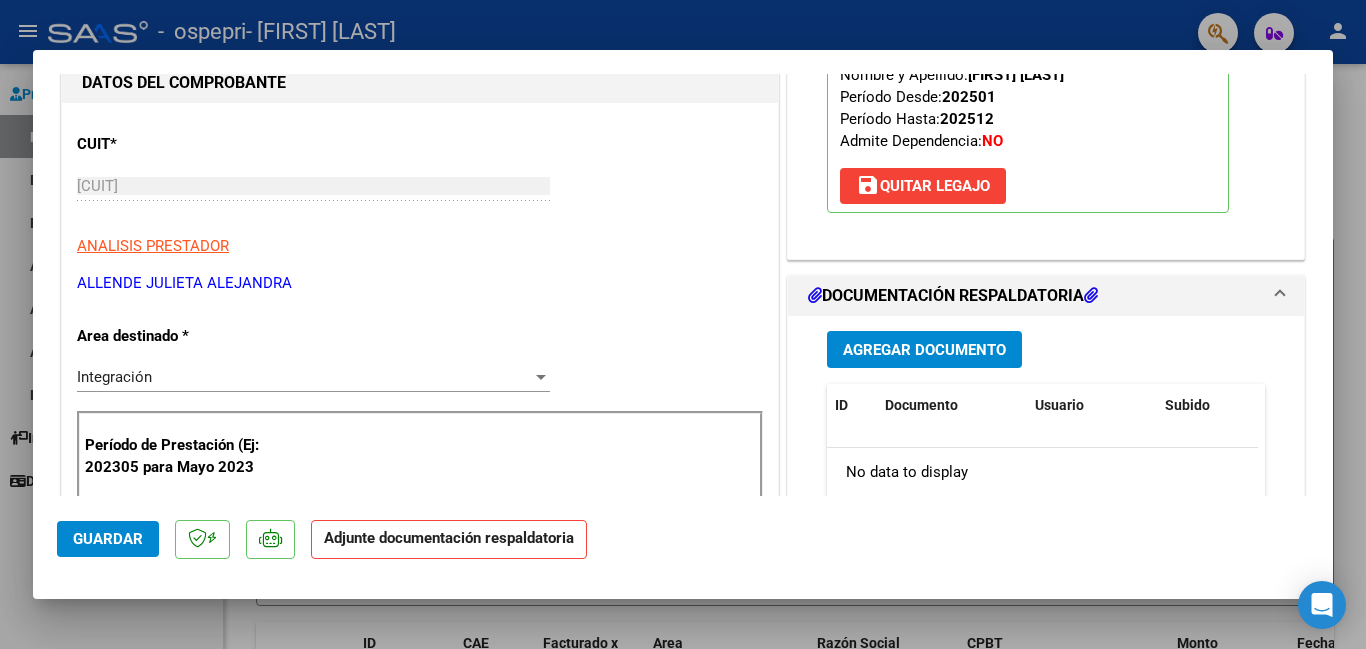 click on "Agregar Documento" at bounding box center (924, 350) 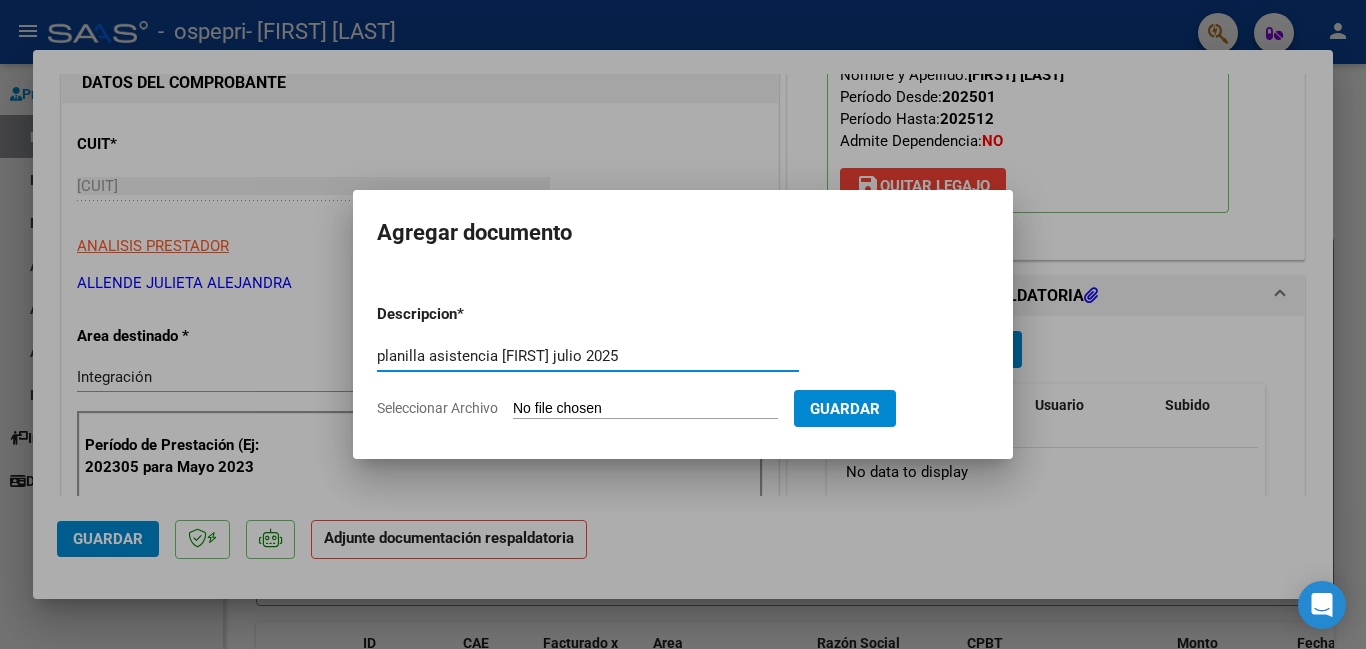 type on "planilla asistencia [FIRST] julio 2025" 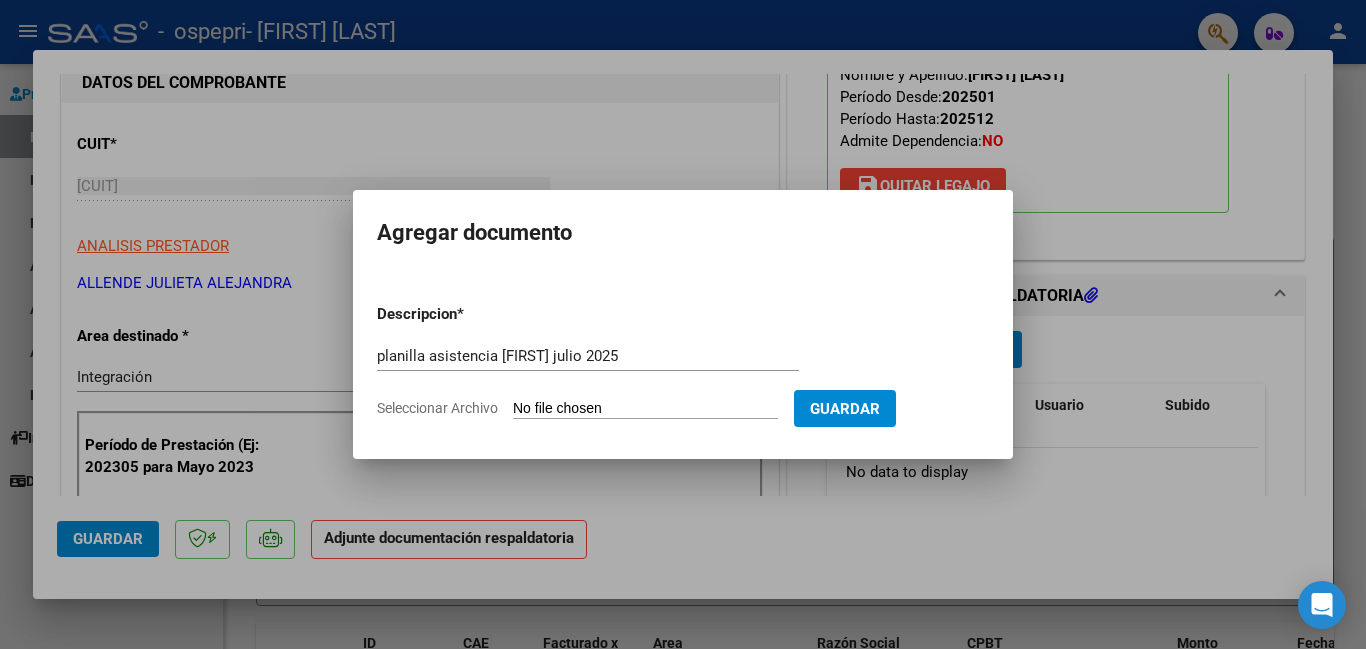 click on "Seleccionar Archivo" 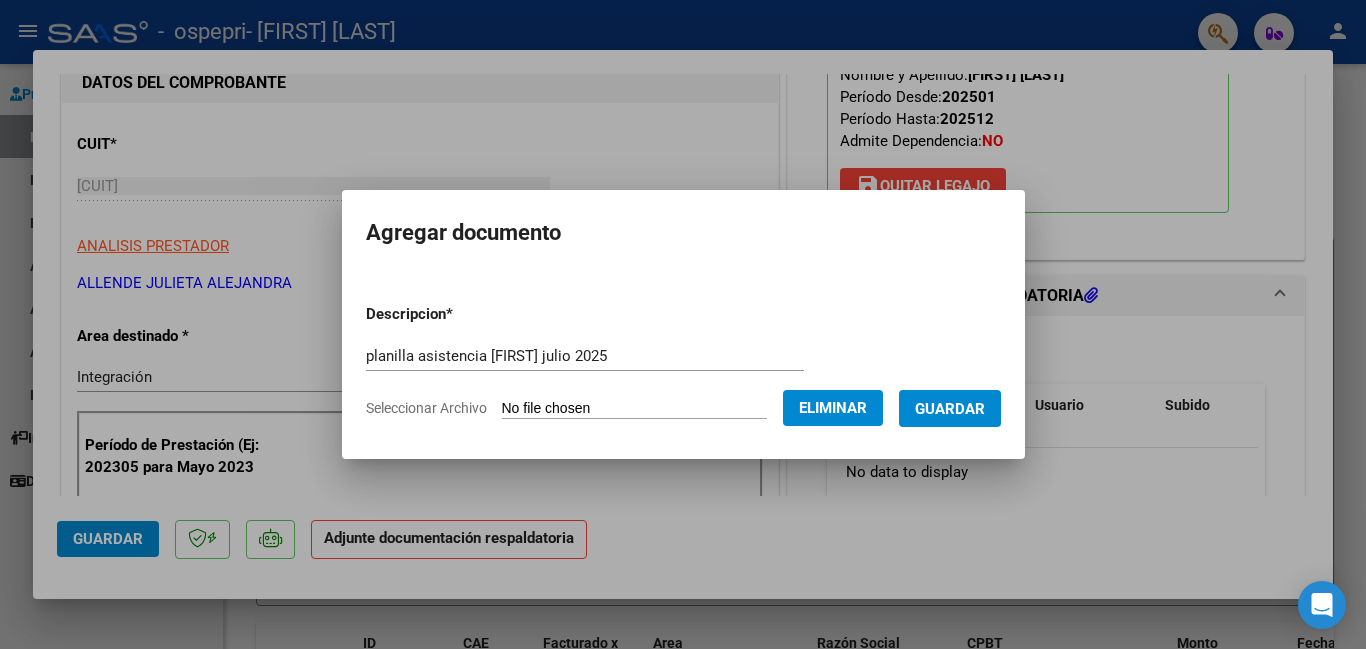 click on "Guardar" at bounding box center [950, 409] 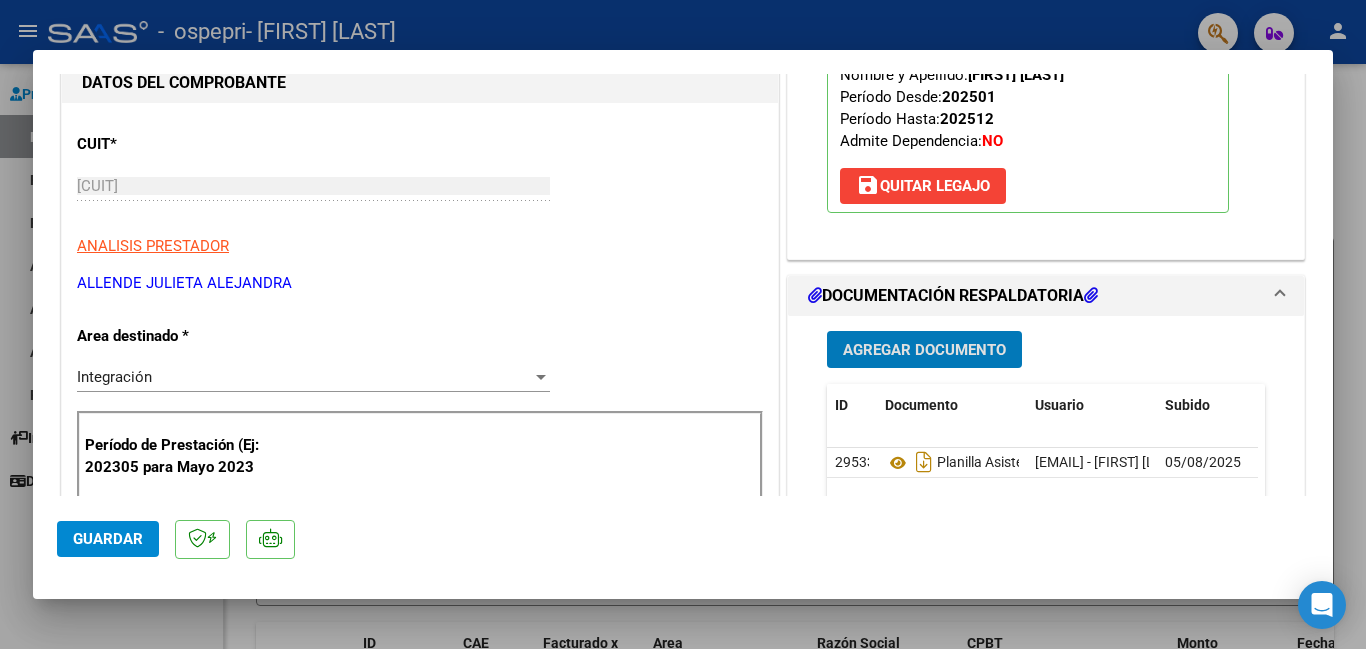 click on "Guardar" 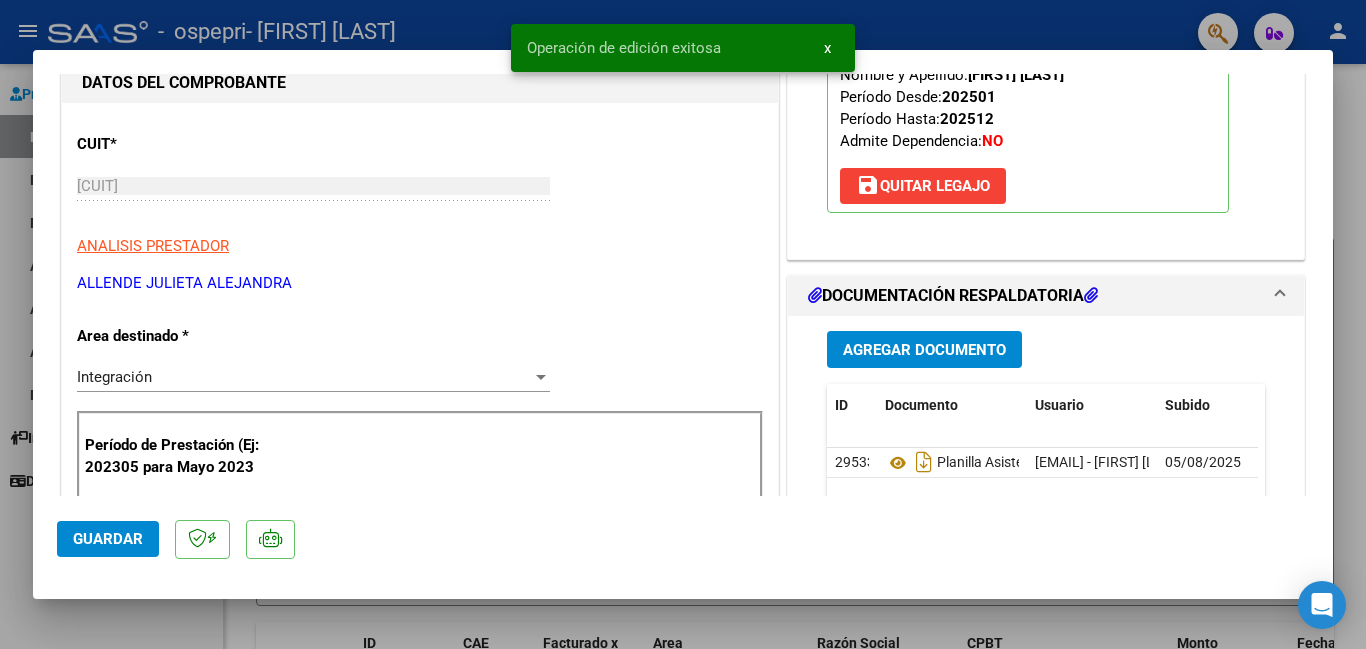 click at bounding box center (683, 324) 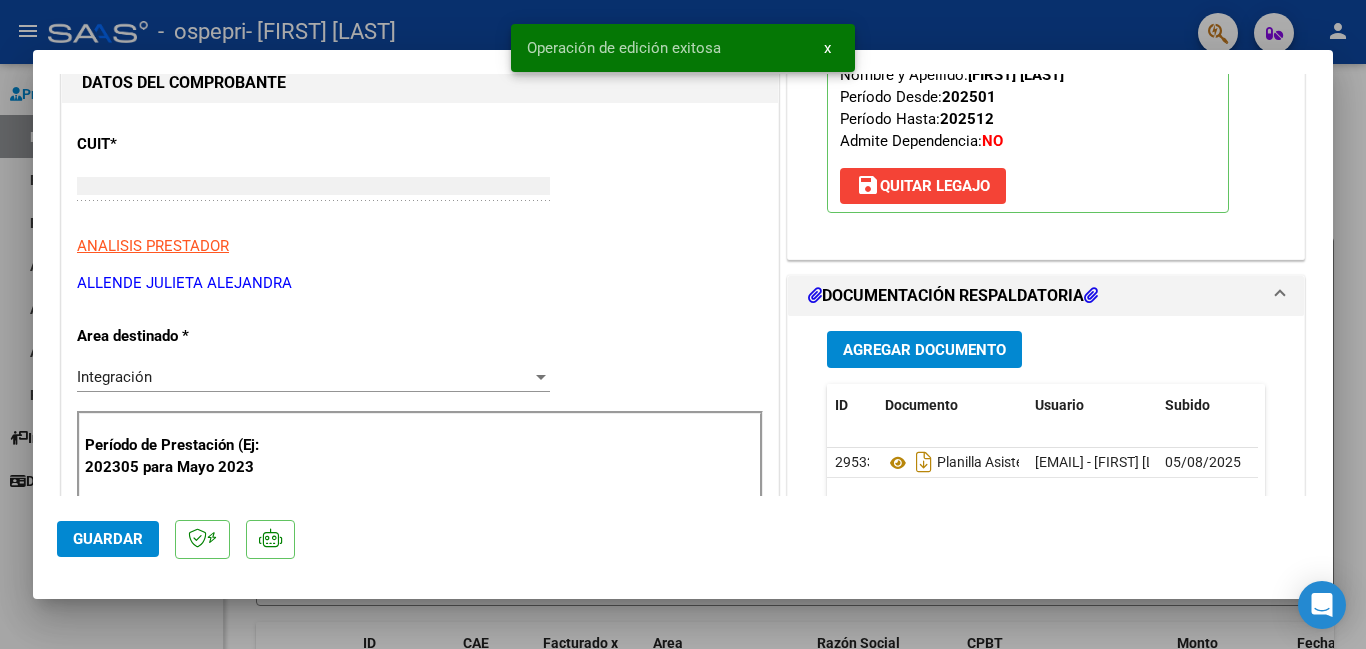 scroll, scrollTop: 199, scrollLeft: 0, axis: vertical 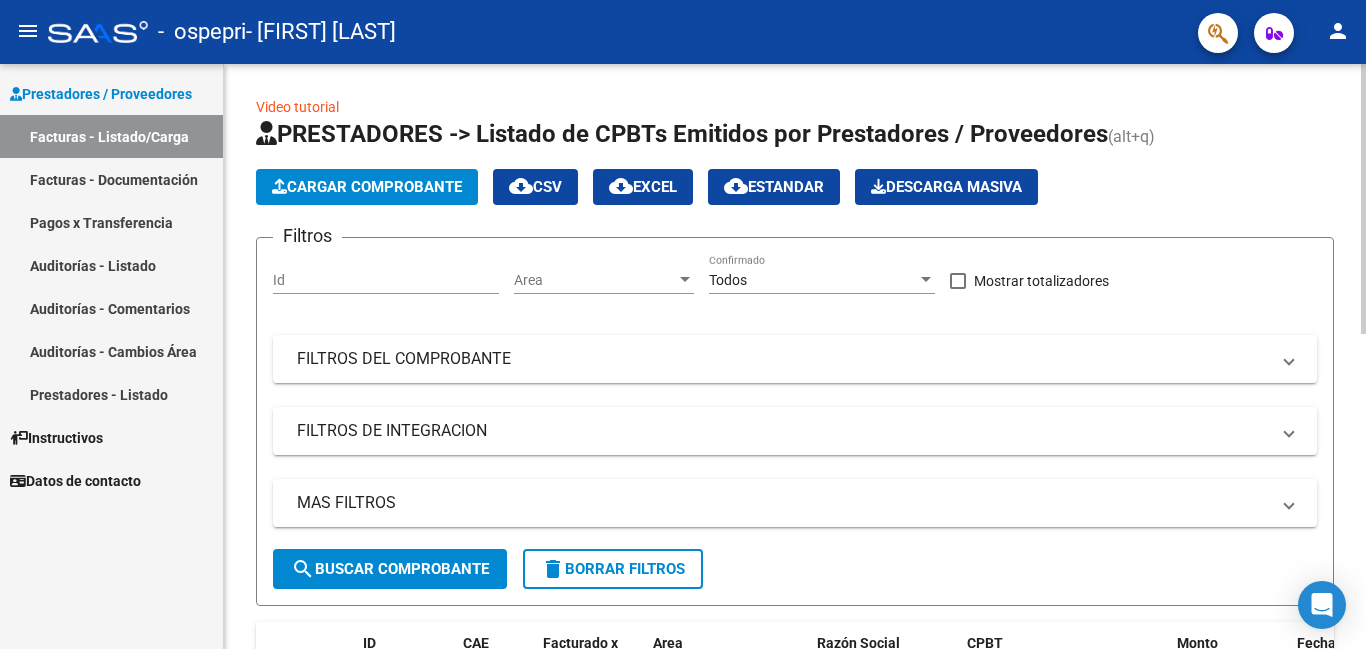 click on "Cargar Comprobante" 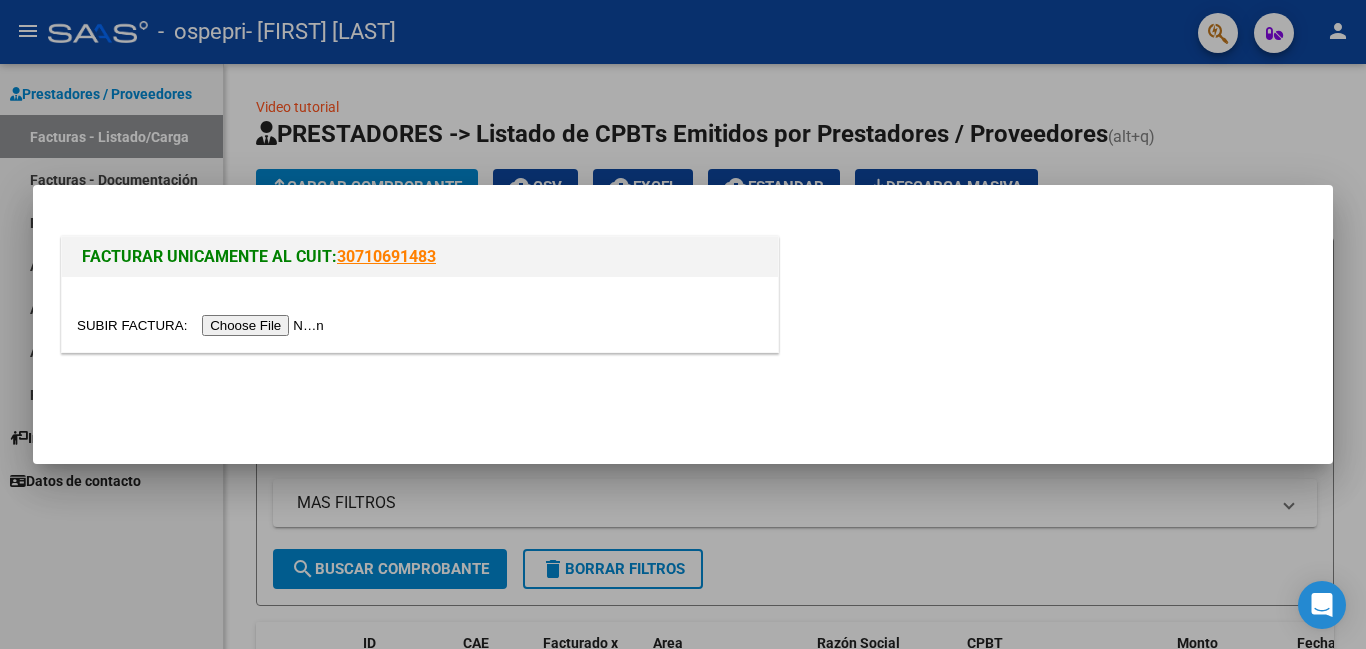 click at bounding box center (203, 325) 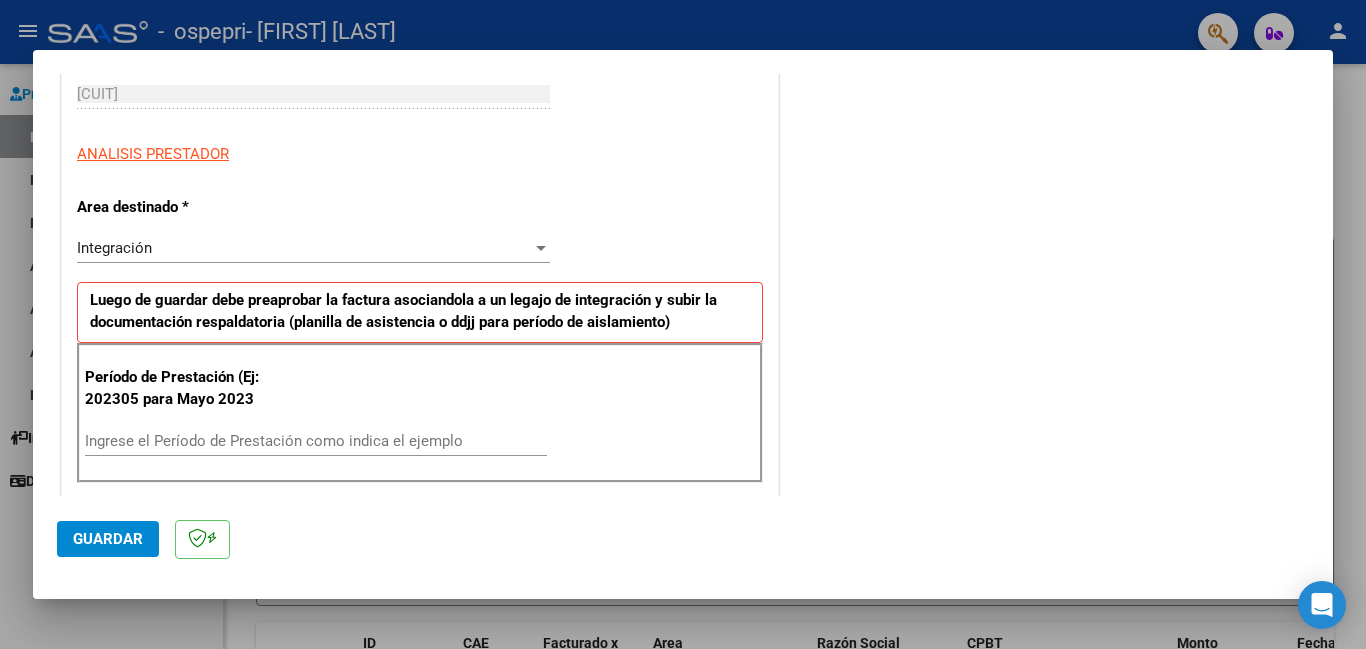 scroll, scrollTop: 371, scrollLeft: 0, axis: vertical 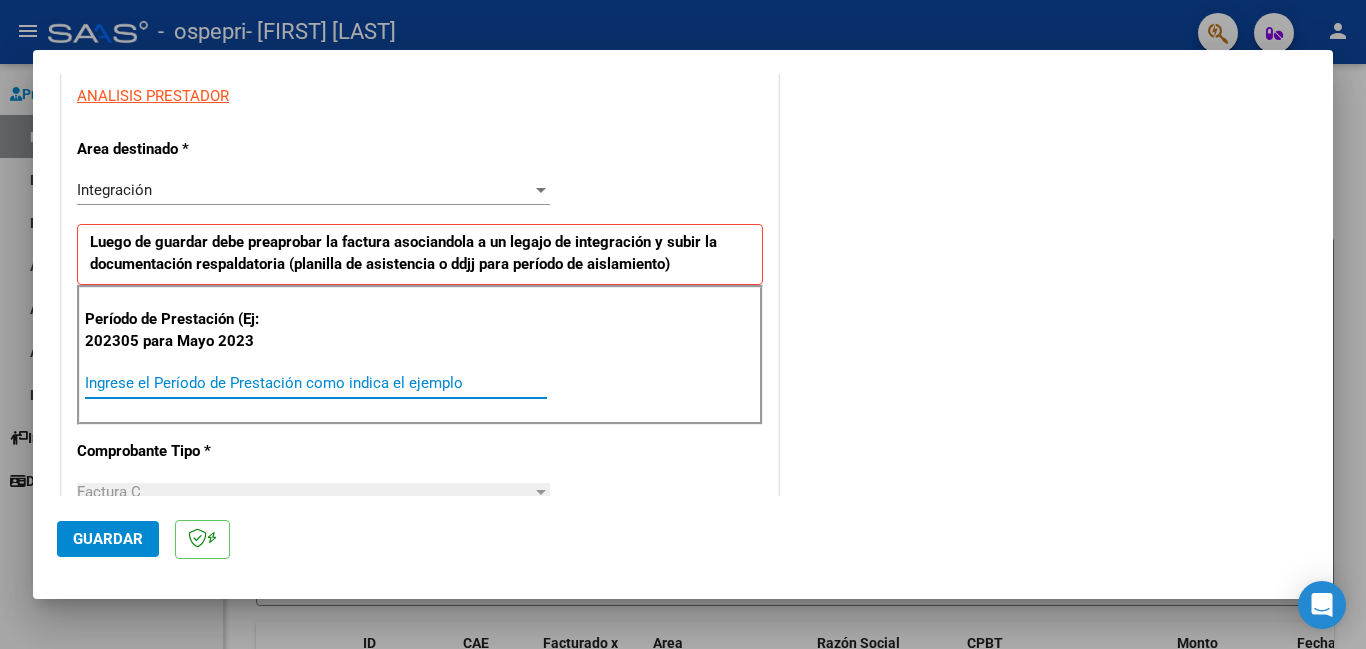 click on "Ingrese el Período de Prestación como indica el ejemplo" at bounding box center (316, 383) 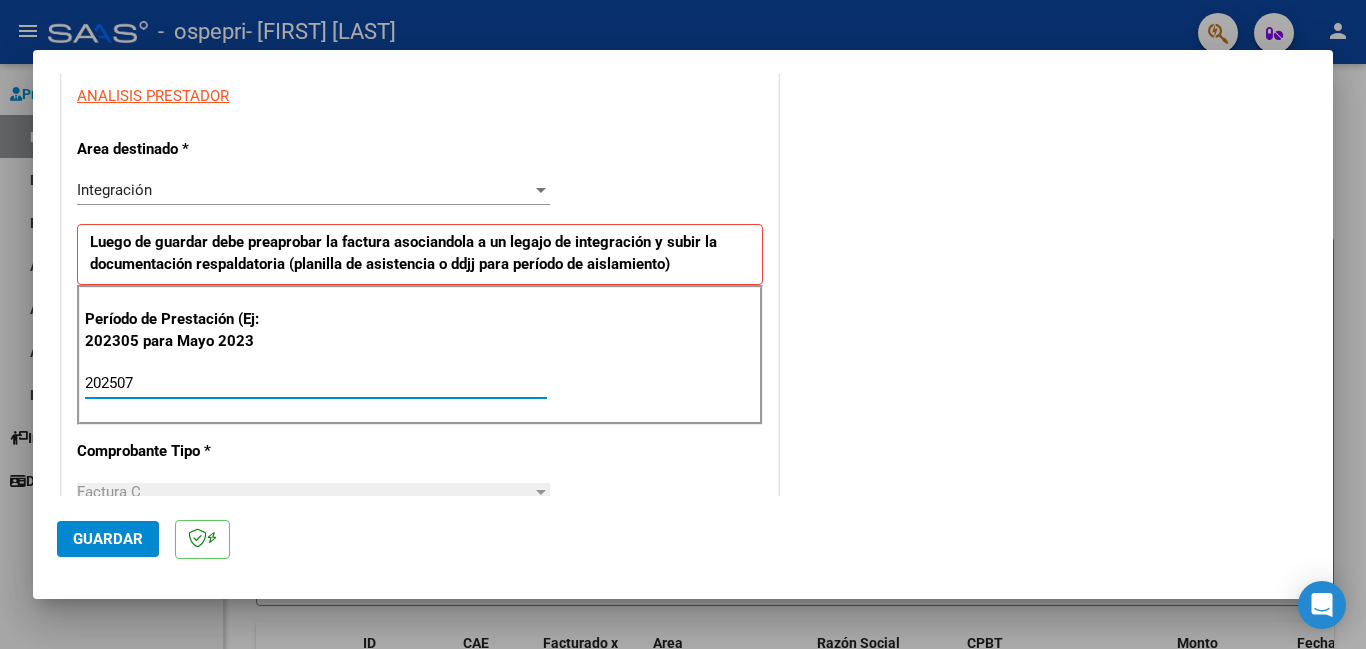 type on "202507" 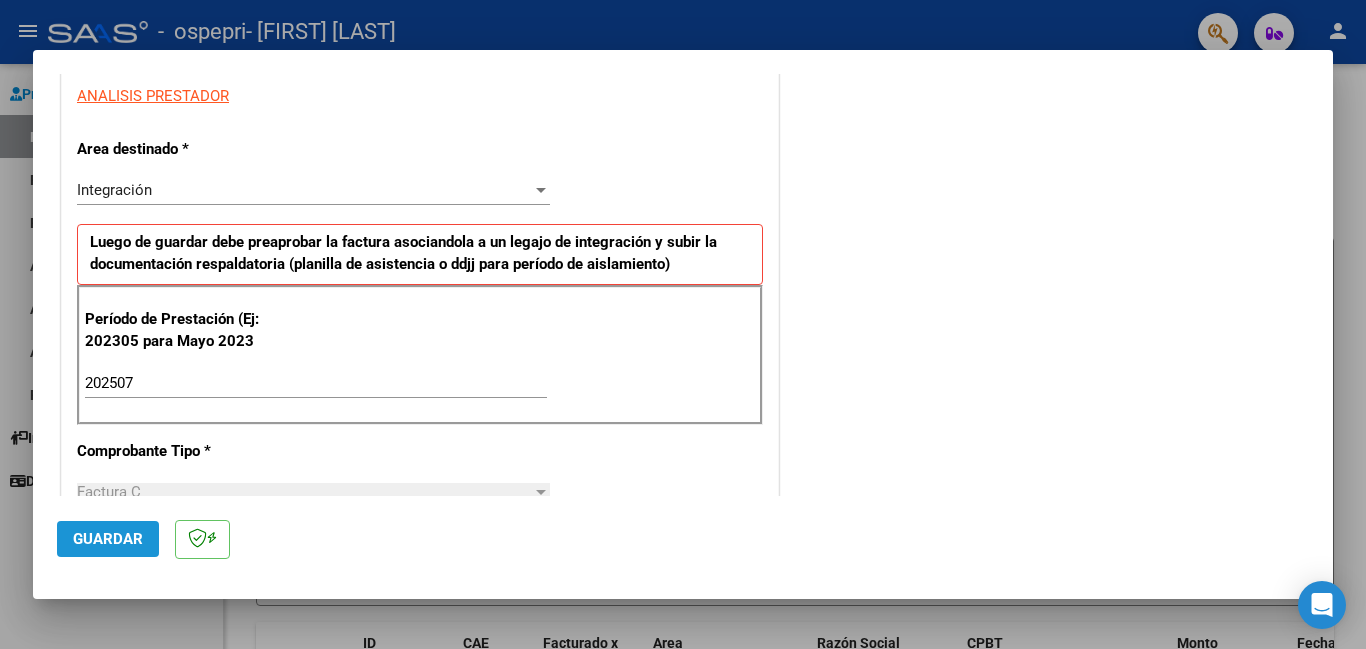click on "Guardar" 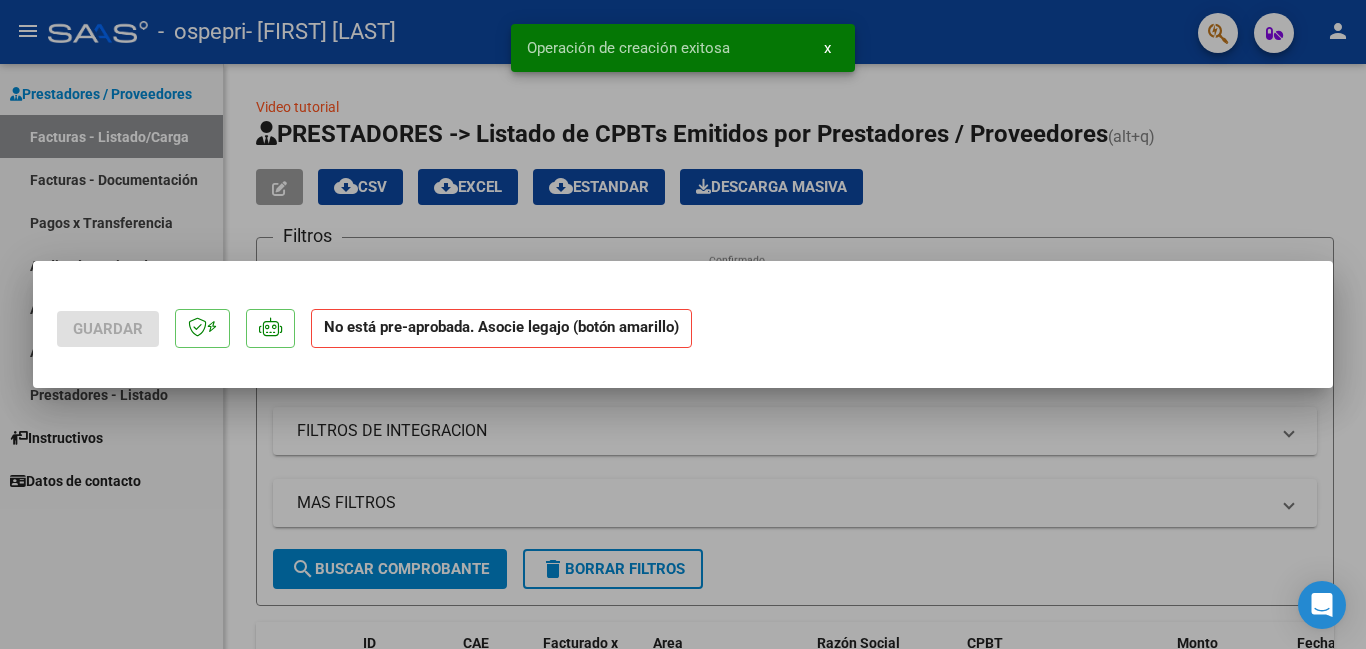 scroll, scrollTop: 0, scrollLeft: 0, axis: both 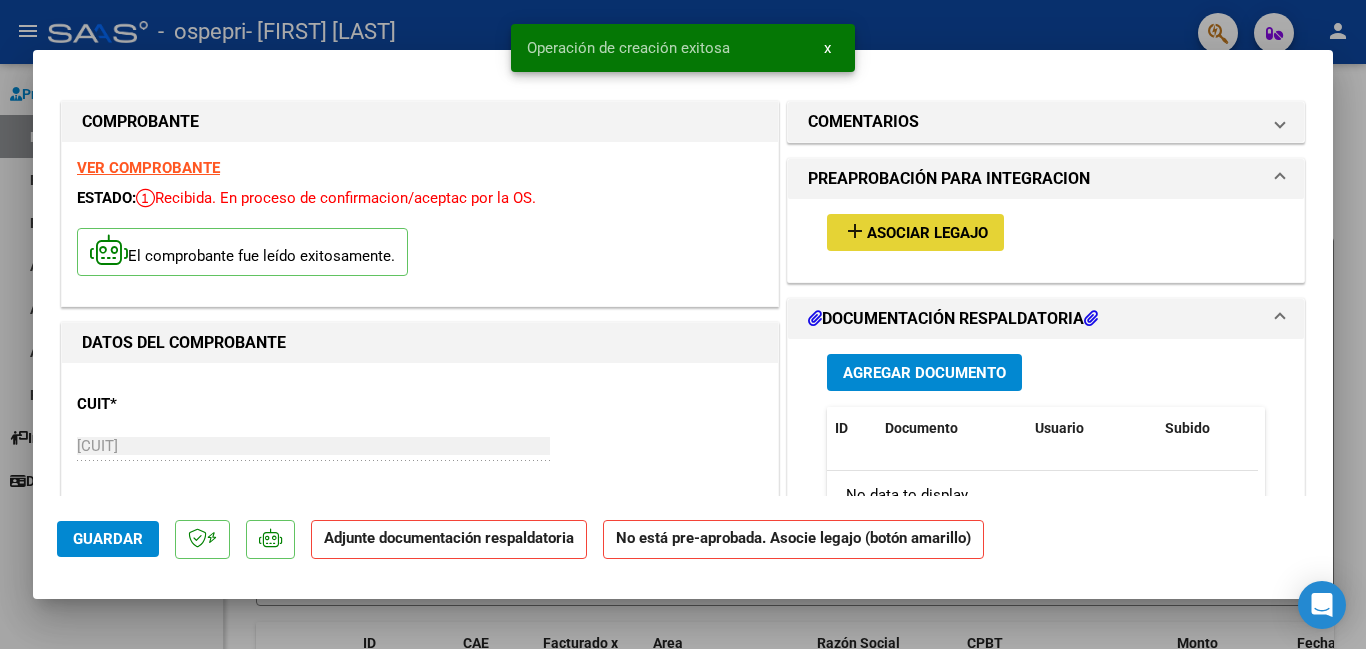 click on "Asociar Legajo" at bounding box center [927, 233] 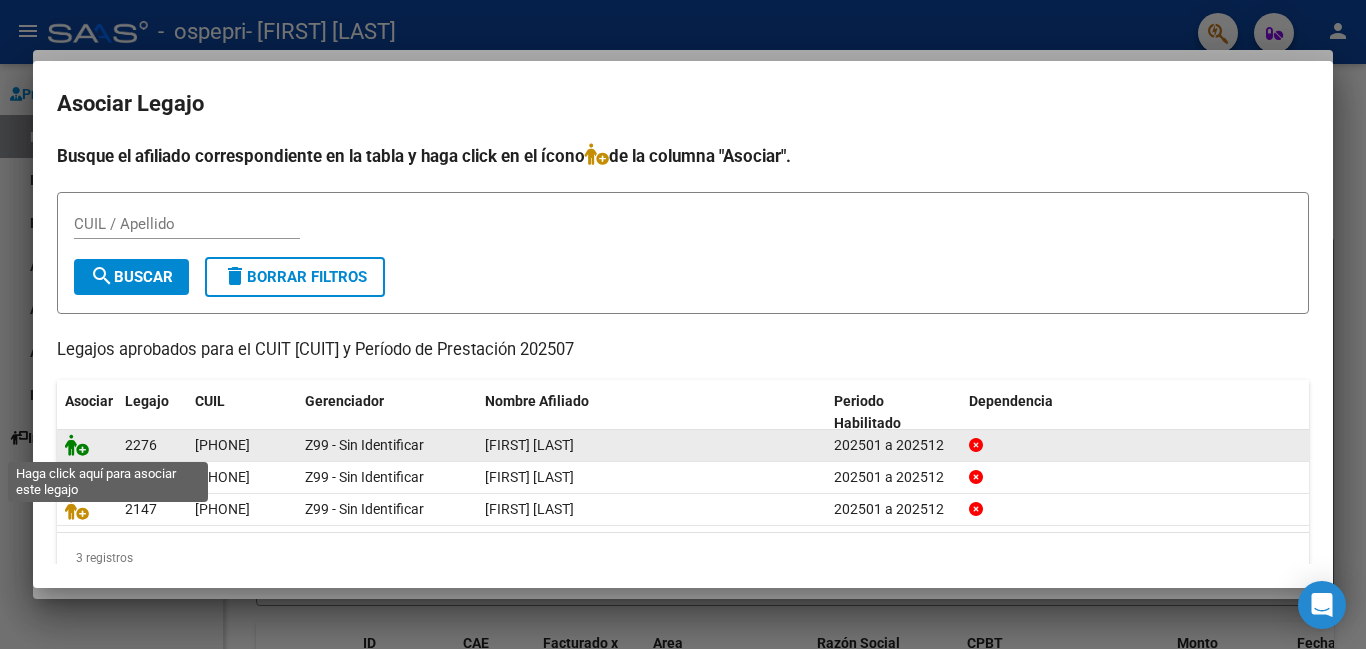 click 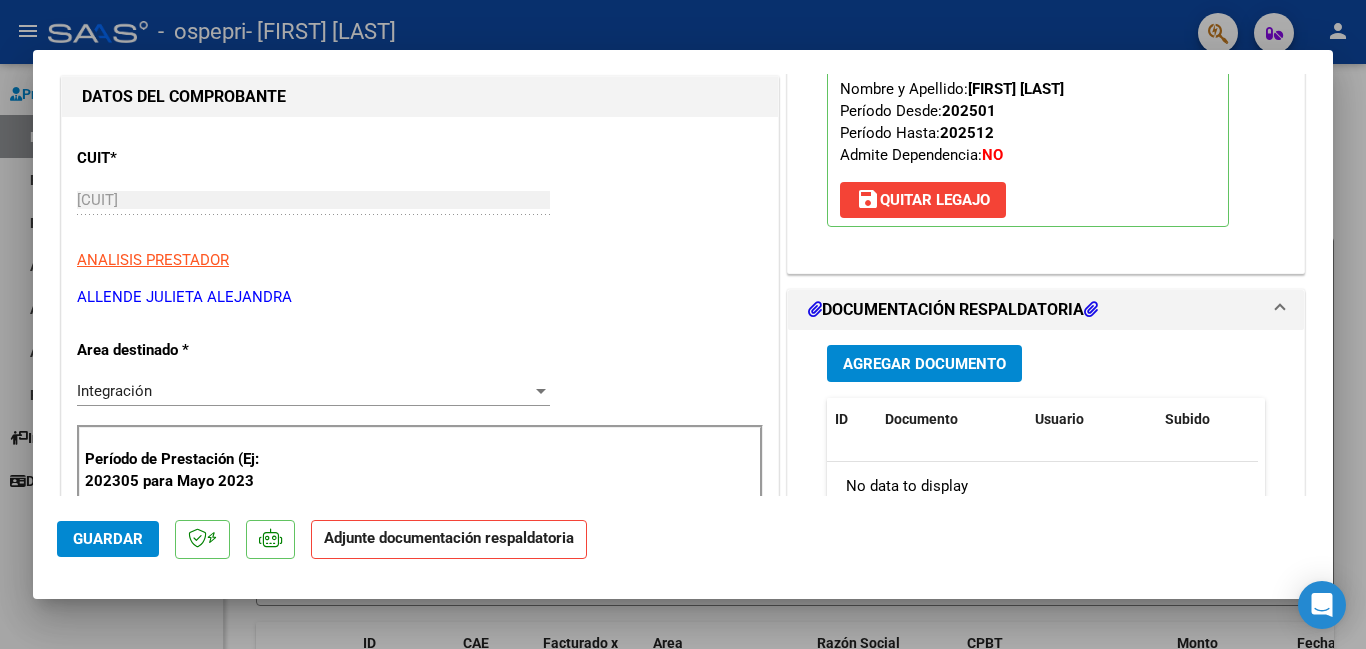 scroll, scrollTop: 431, scrollLeft: 0, axis: vertical 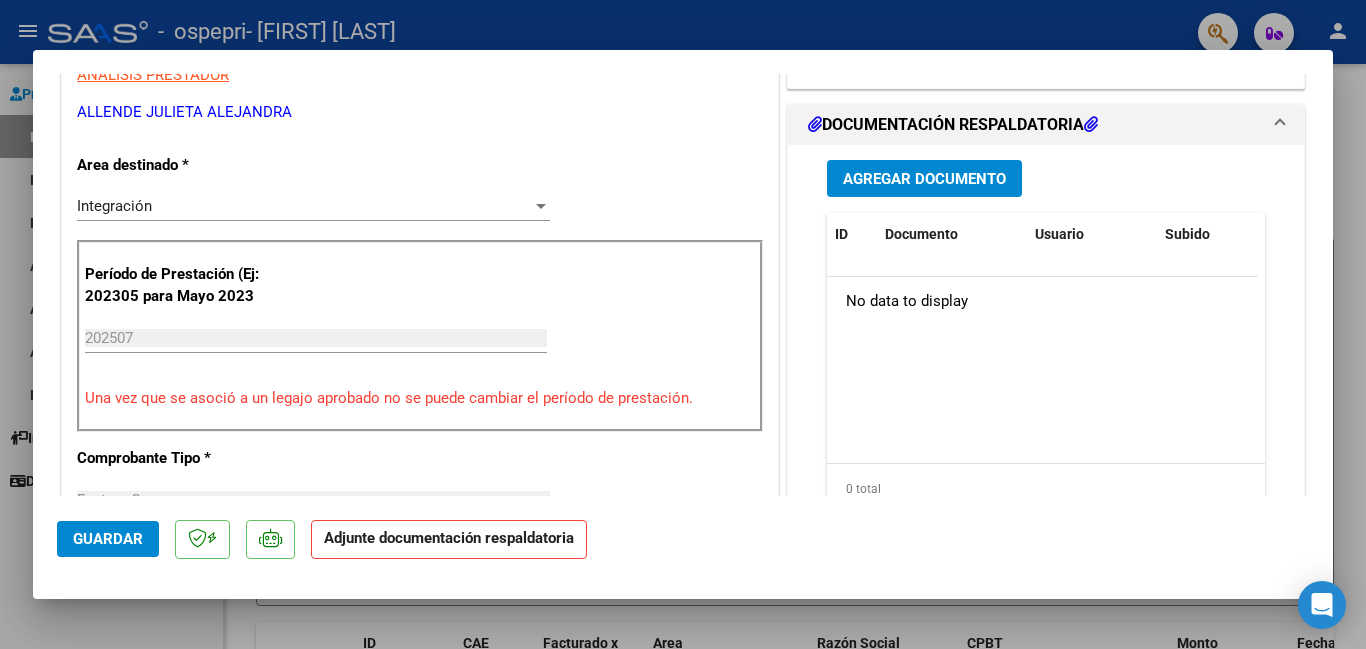 click on "Agregar Documento" at bounding box center [924, 179] 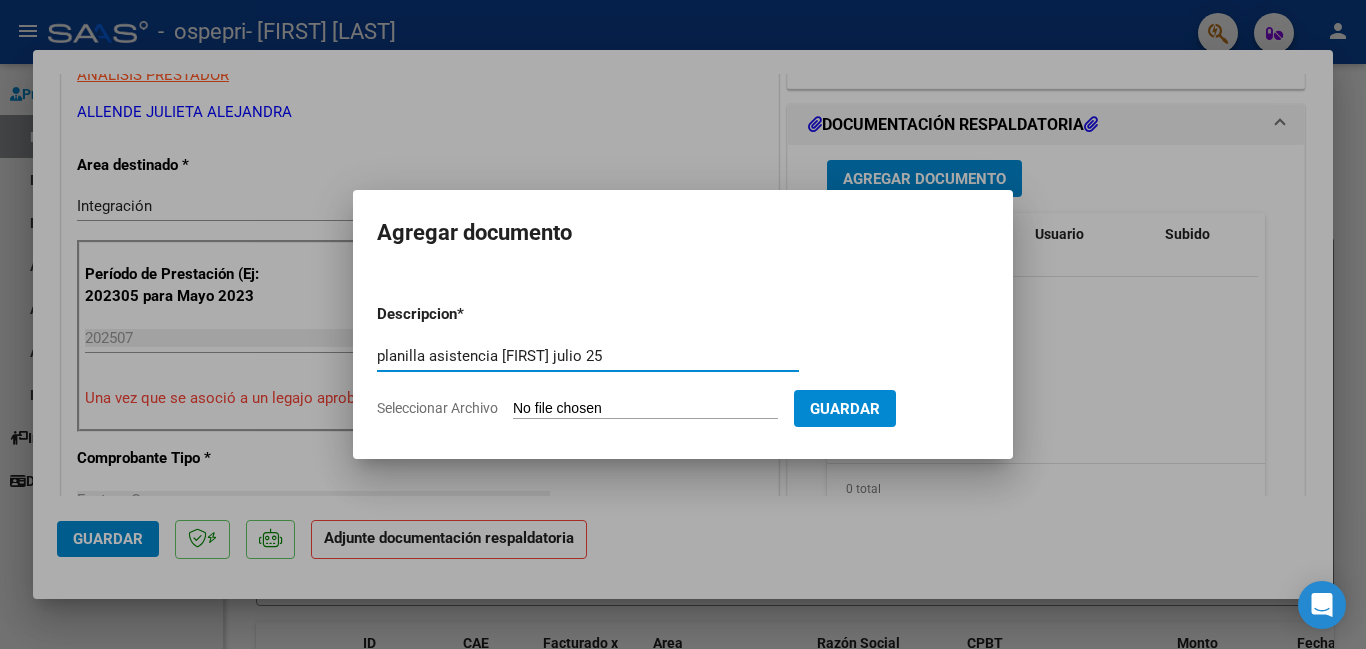type on "planilla asistencia [FIRST] julio 25" 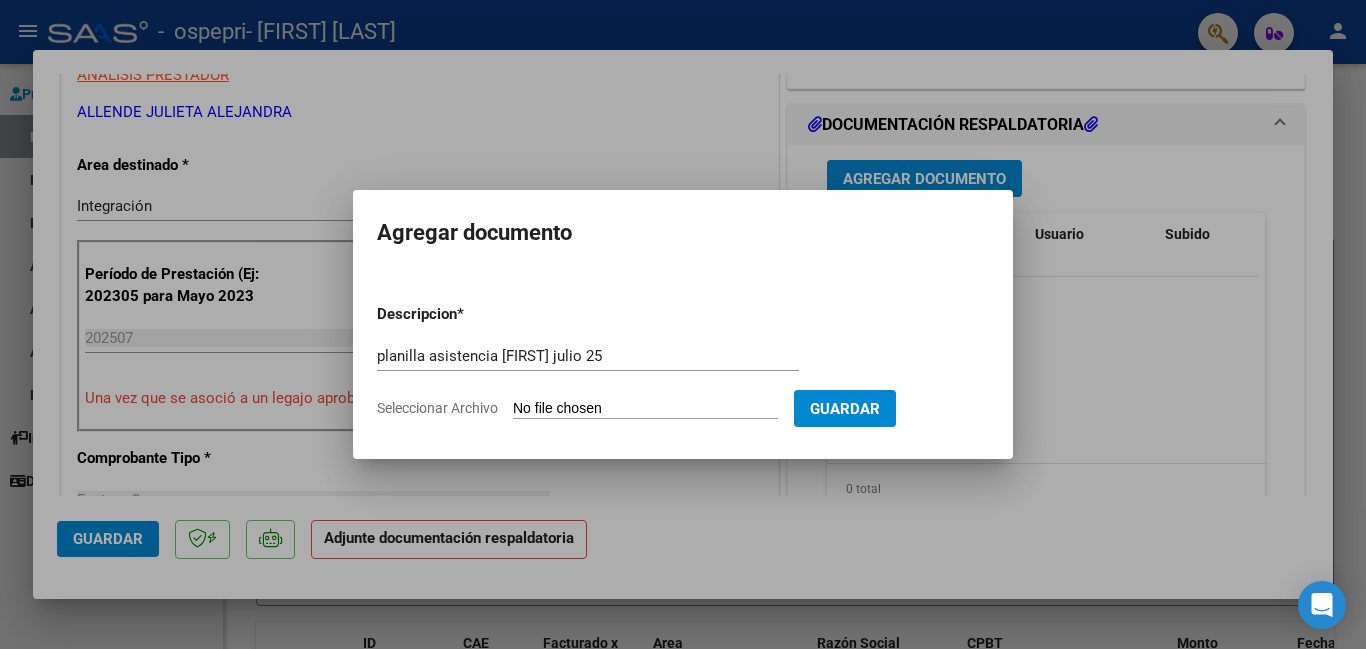 type on "C:\fakepath\[FIRST] asist julio 25.pdf" 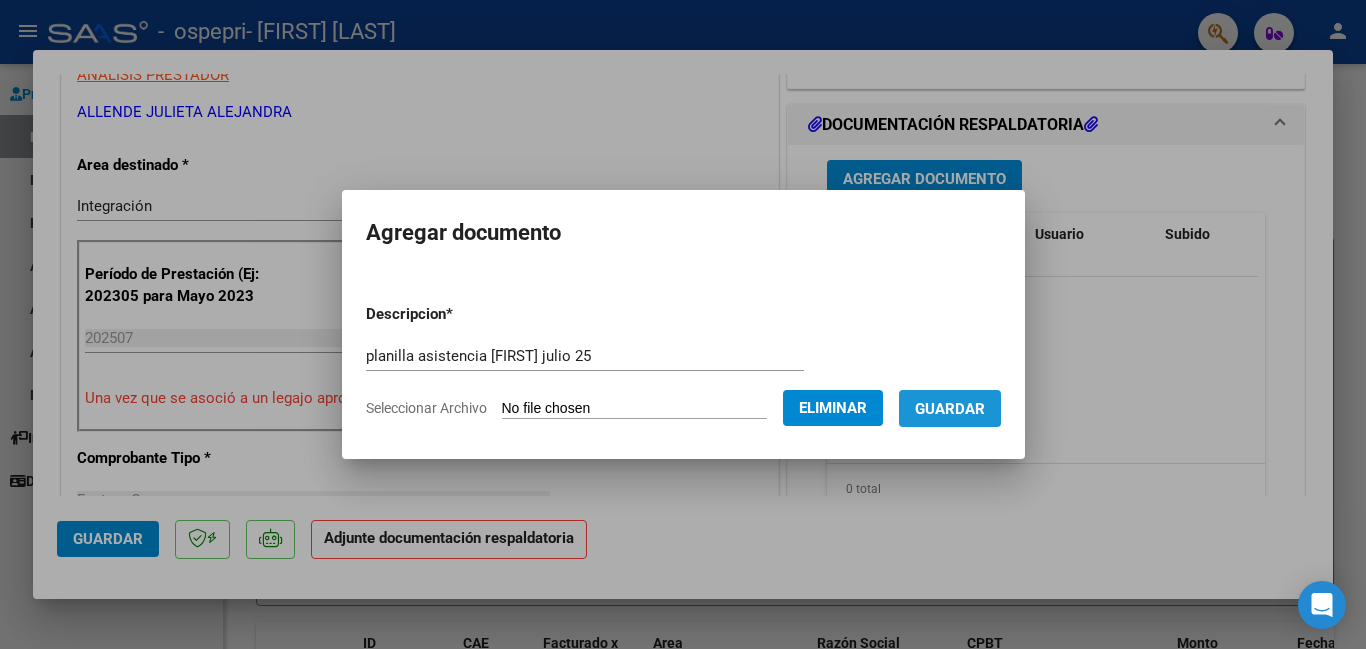 click on "Guardar" at bounding box center (950, 409) 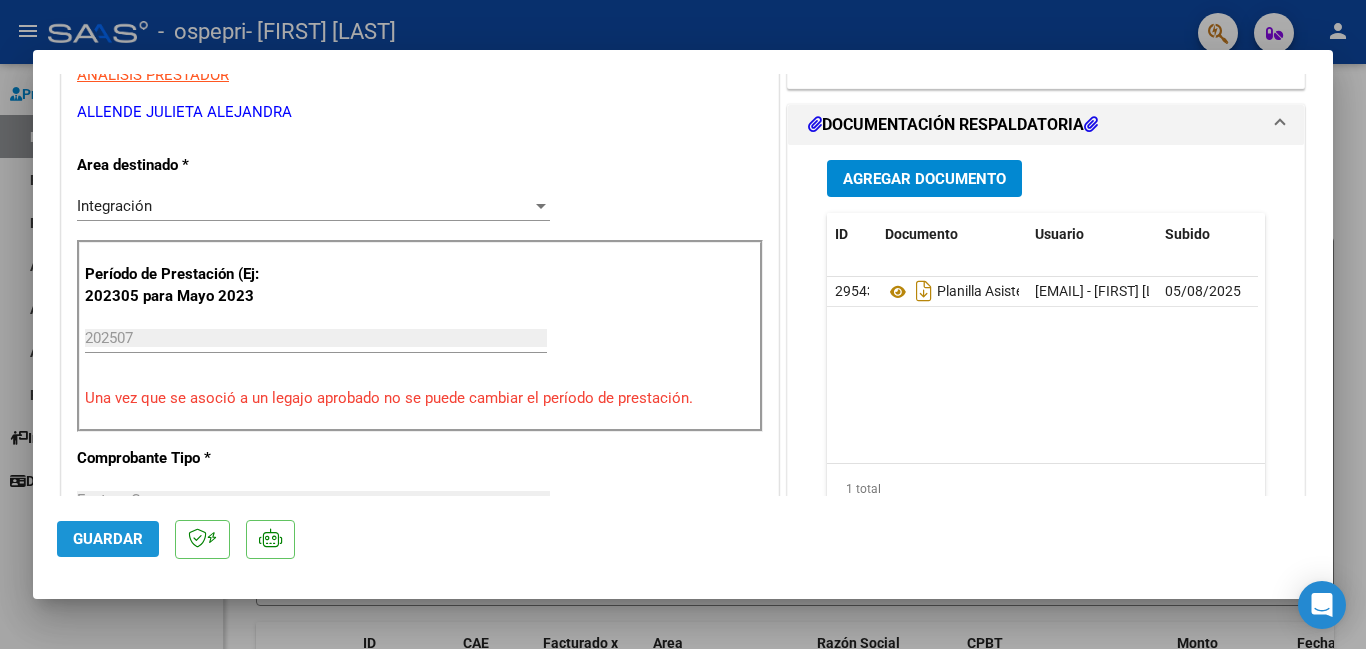 click on "Guardar" 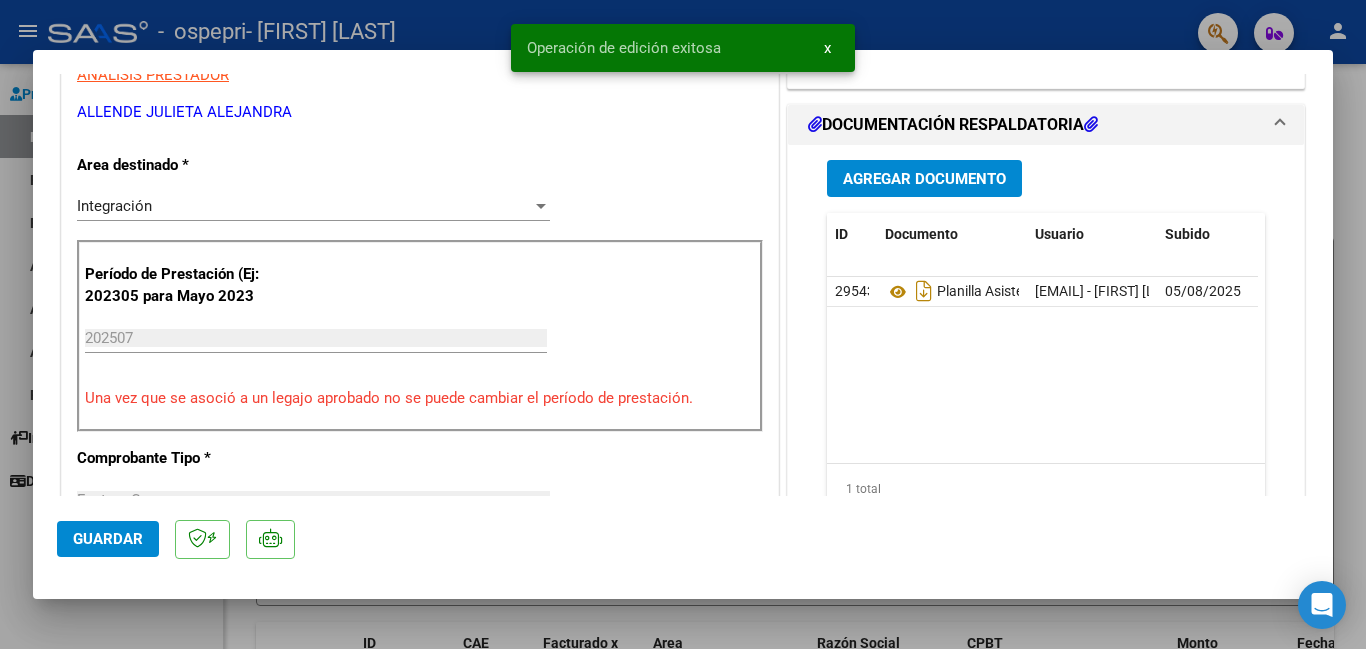 drag, startPoint x: 118, startPoint y: 537, endPoint x: 64, endPoint y: 135, distance: 405.61066 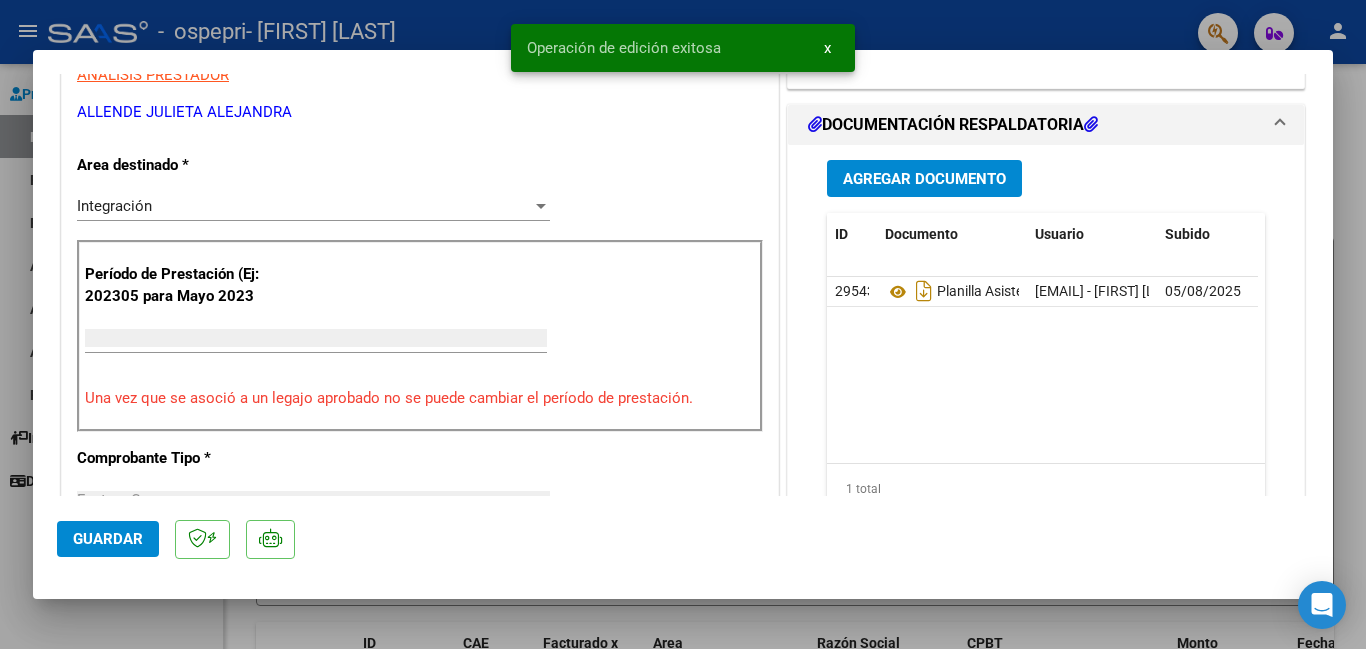scroll, scrollTop: 345, scrollLeft: 0, axis: vertical 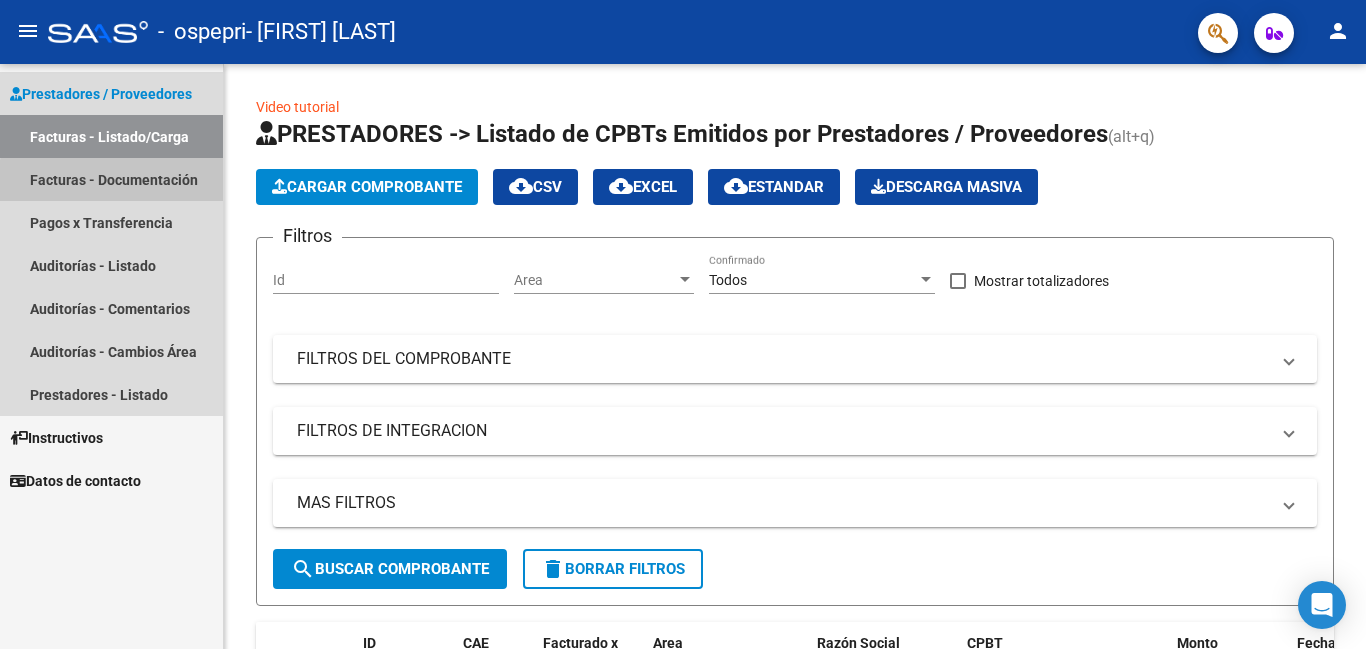 click on "Facturas - Documentación" at bounding box center (111, 179) 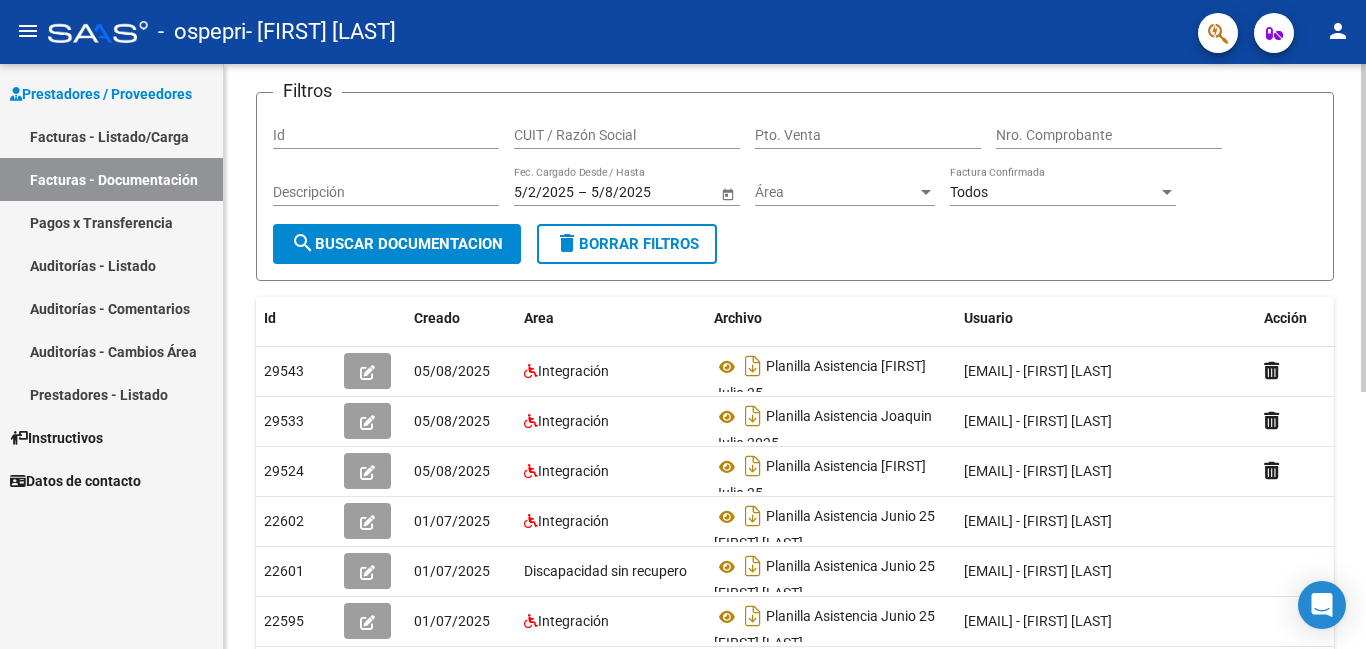 scroll, scrollTop: 0, scrollLeft: 0, axis: both 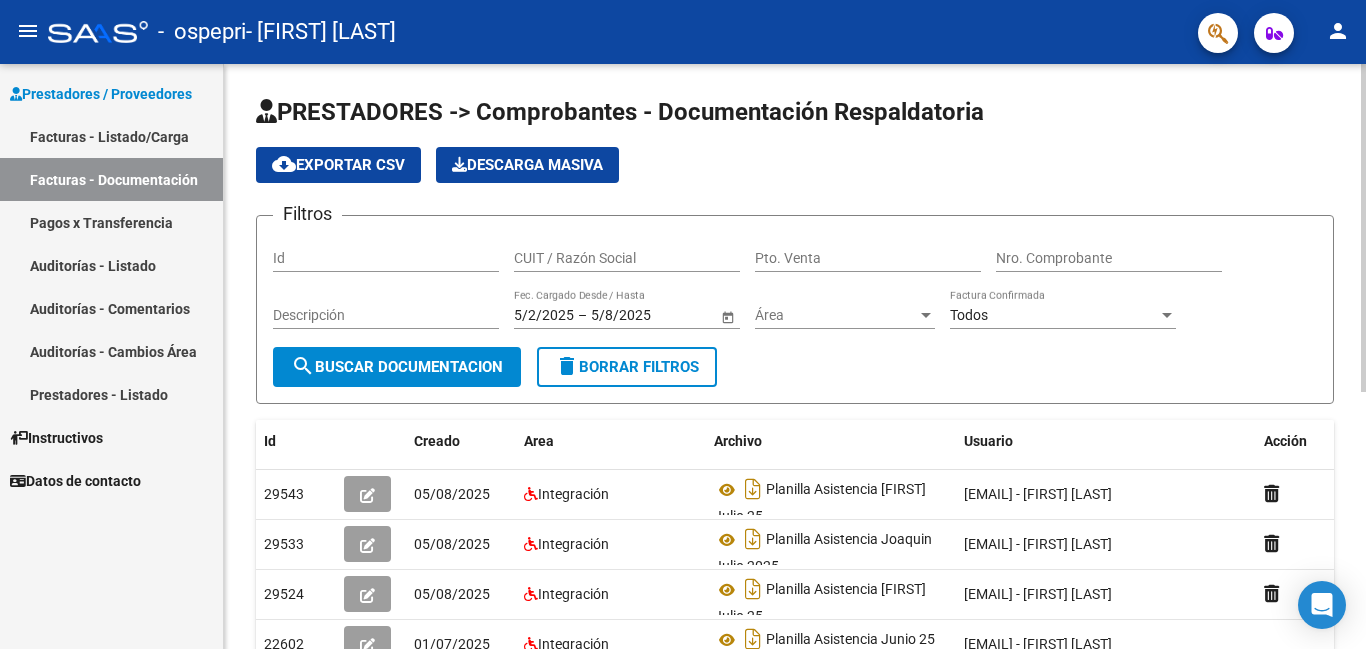 click on "menu -   ospepri   - [FIRST] [LAST] person    Prestadores / Proveedores Facturas - Listado/Carga Facturas - Documentación Pagos x Transferencia Auditorías - Listado Auditorías - Comentarios Auditorías - Cambios Área Prestadores - Listado    Instructivos    Datos de contacto  PRESTADORES -> Comprobantes - Documentación Respaldatoria cloud_download  Exportar CSV   Descarga Masiva
Filtros Id CUIT / Razón Social Pto. Venta Nro. Comprobante Descripción 5/2/2025 5/2/2025 – 5/8/2025 5/8/2025 Fec. Cargado Desde / Hasta Área Área Todos Factura Confirmada search  Buscar Documentacion  delete  Borrar Filtros  Id Creado Area Archivo Usuario Acción 29543
05/08/2025 Integración Planilla Asistencia [FIRST] Julio 25  [EMAIL] - [FIRST] [LAST]   29533
05/08/2025 Integración Planilla Asistencia [FIRST] Julio 2025  [EMAIL] - [FIRST] [LAST]   29524
05/08/2025 Integración Planilla Asistencia [FIRST] Julio 25 22602
01/07/2025 22601" 